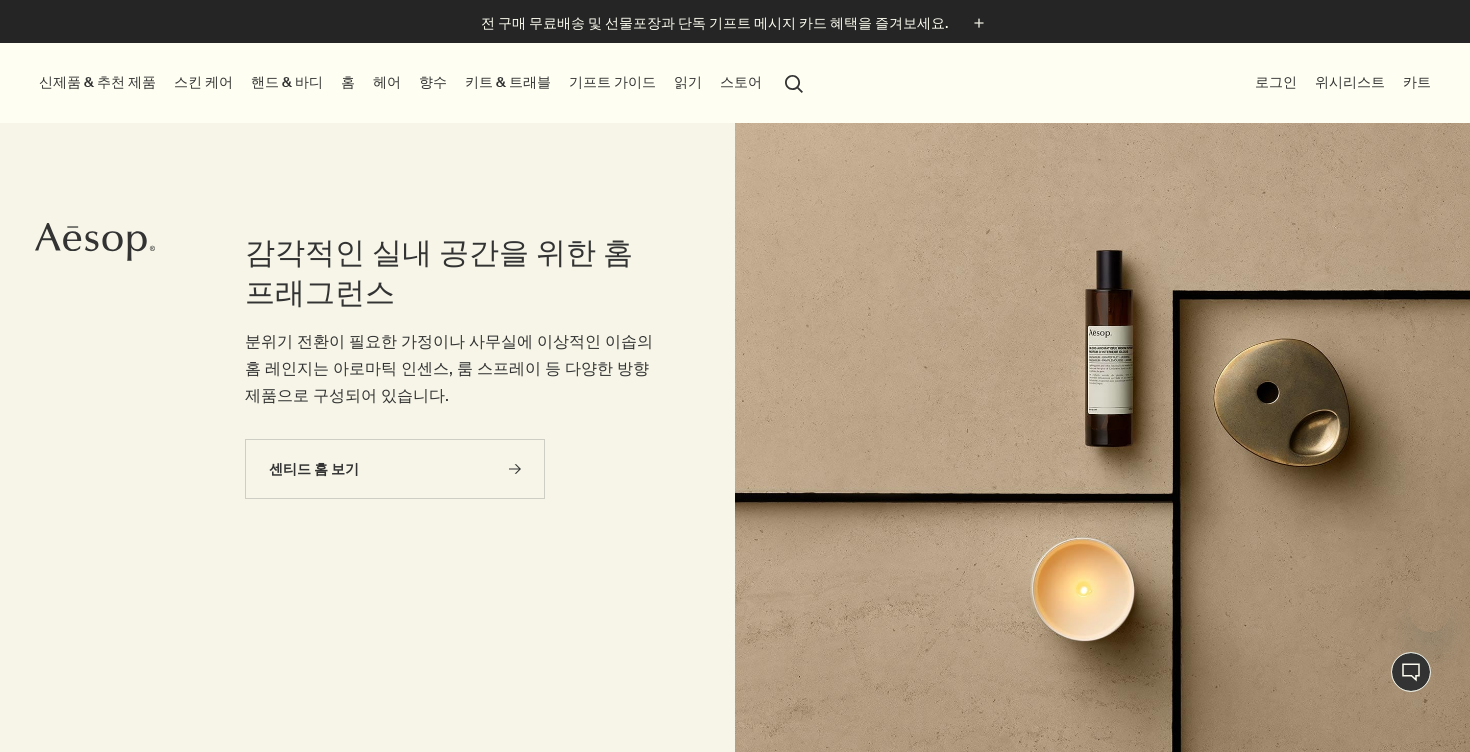 scroll, scrollTop: 278, scrollLeft: 0, axis: vertical 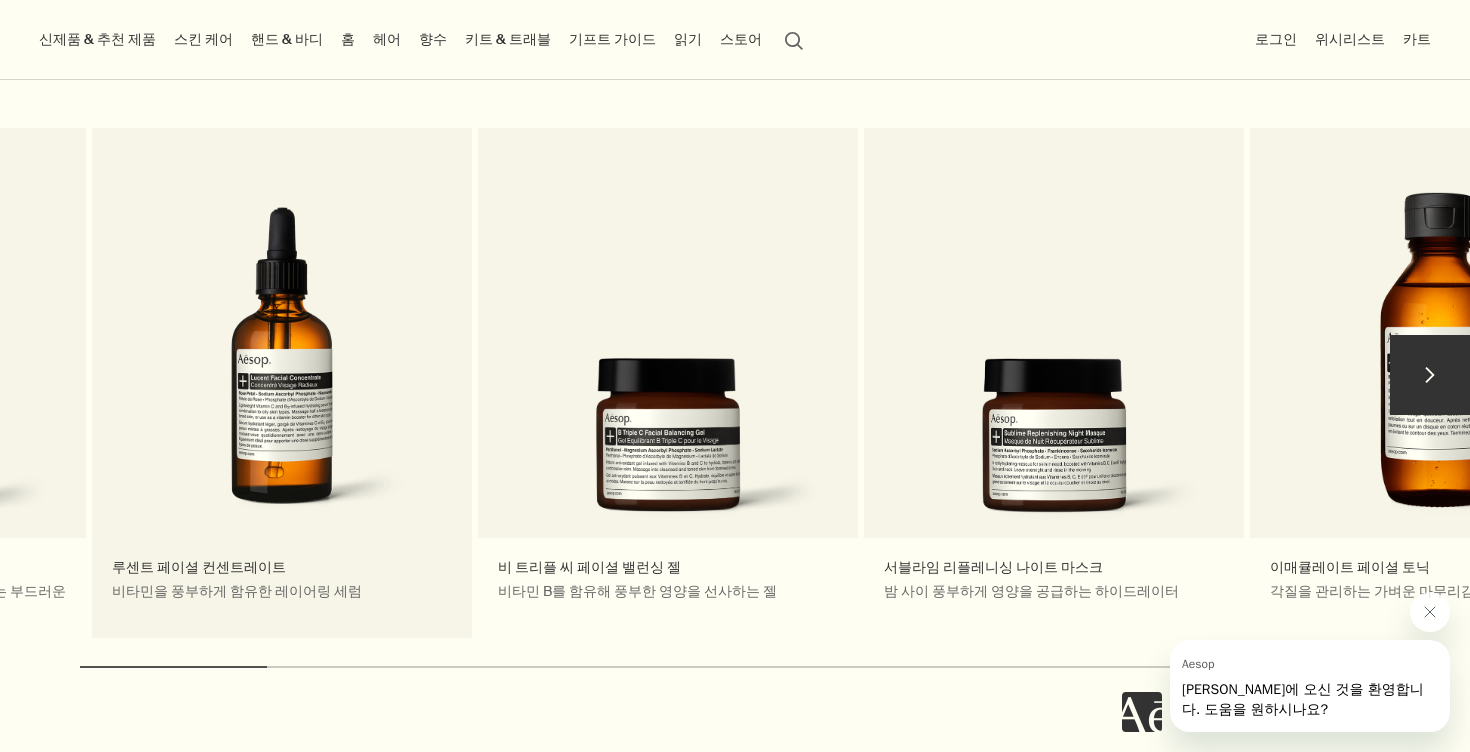 drag, startPoint x: 1051, startPoint y: 305, endPoint x: 15, endPoint y: 301, distance: 1036.0077 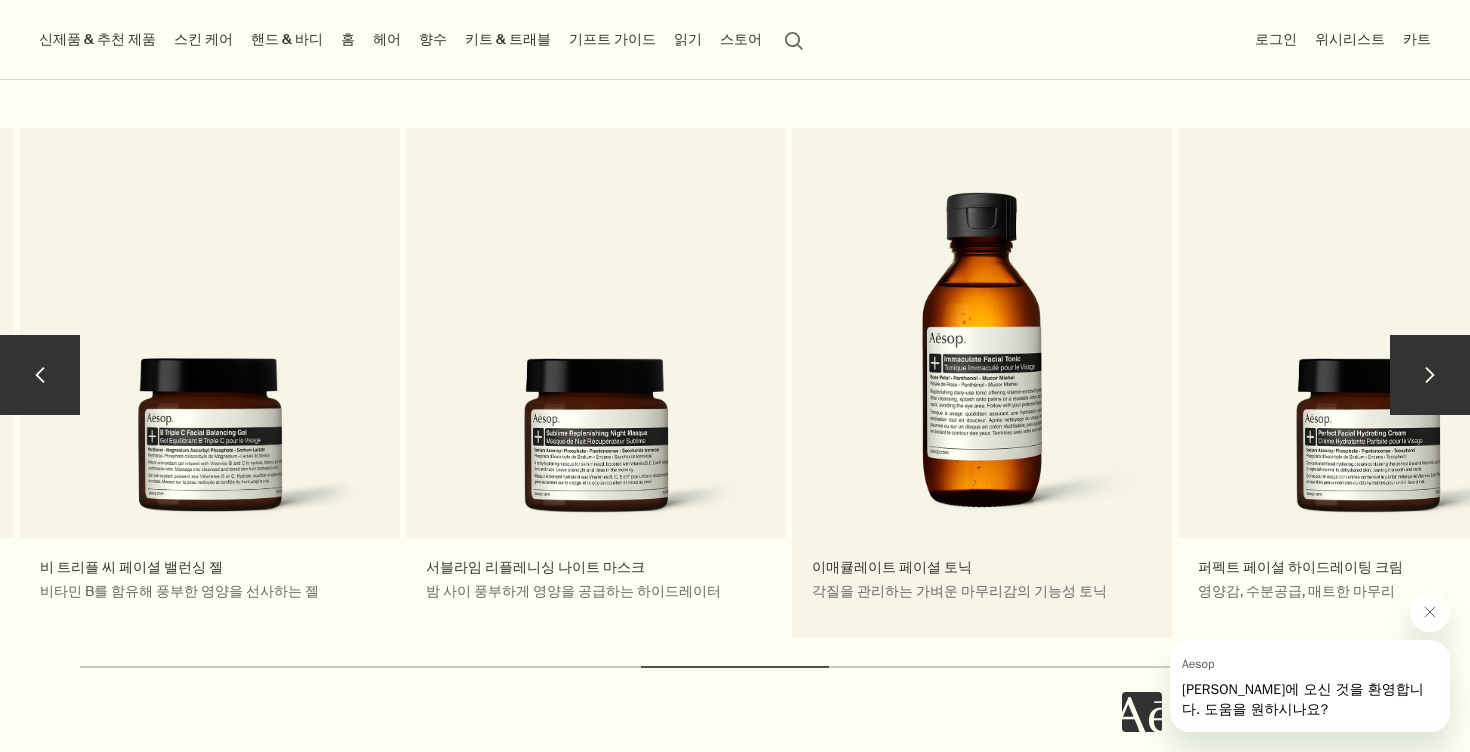 drag, startPoint x: 1176, startPoint y: 338, endPoint x: 251, endPoint y: 302, distance: 925.70026 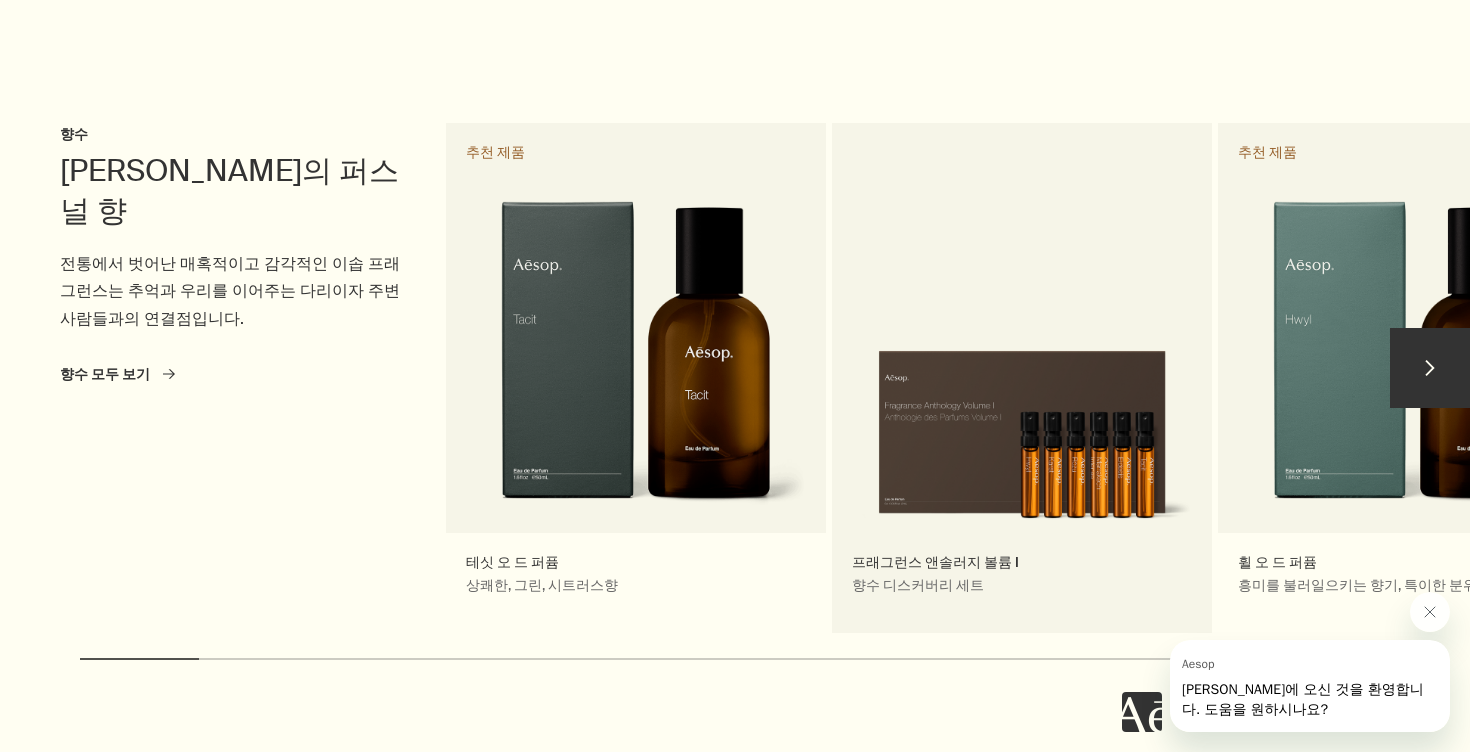 scroll, scrollTop: 3594, scrollLeft: 0, axis: vertical 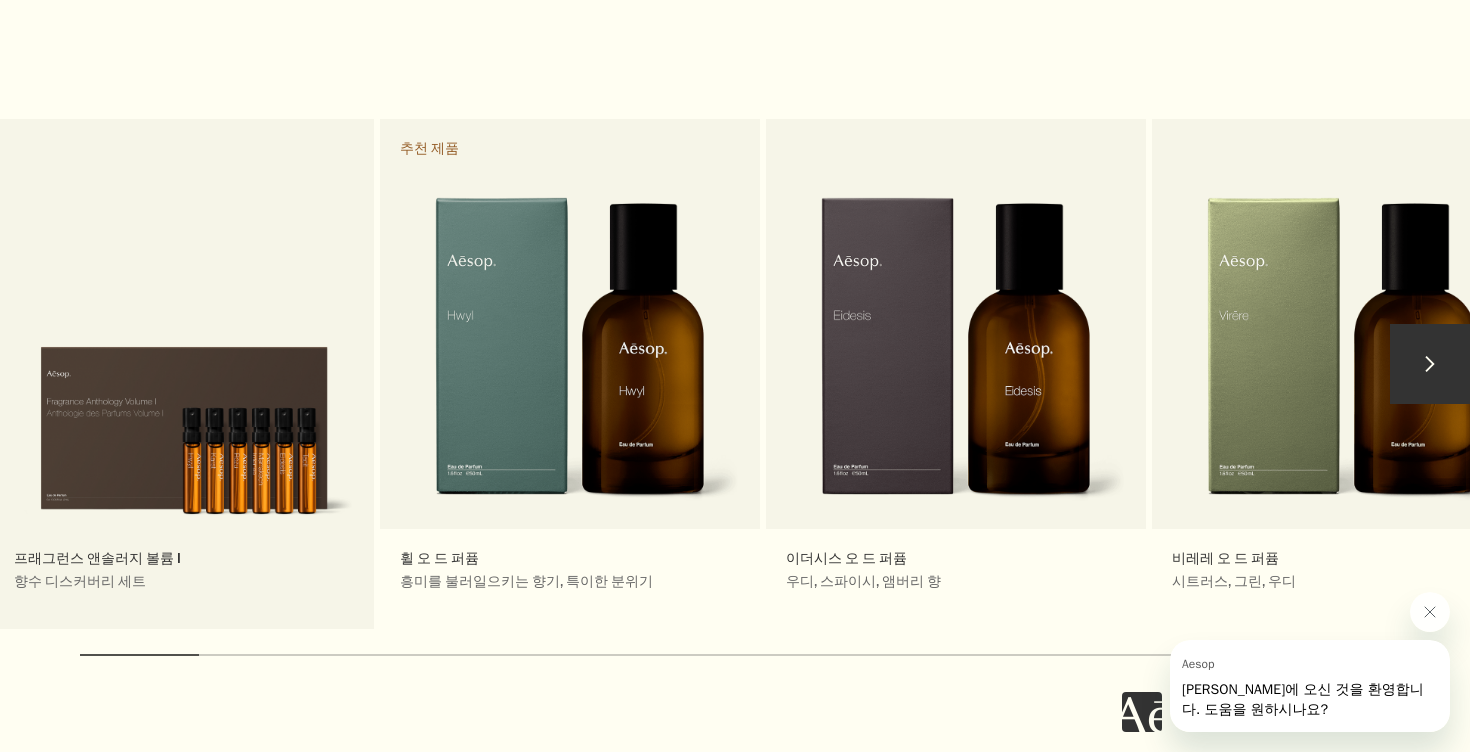 drag, startPoint x: 1130, startPoint y: 342, endPoint x: 290, endPoint y: 344, distance: 840.0024 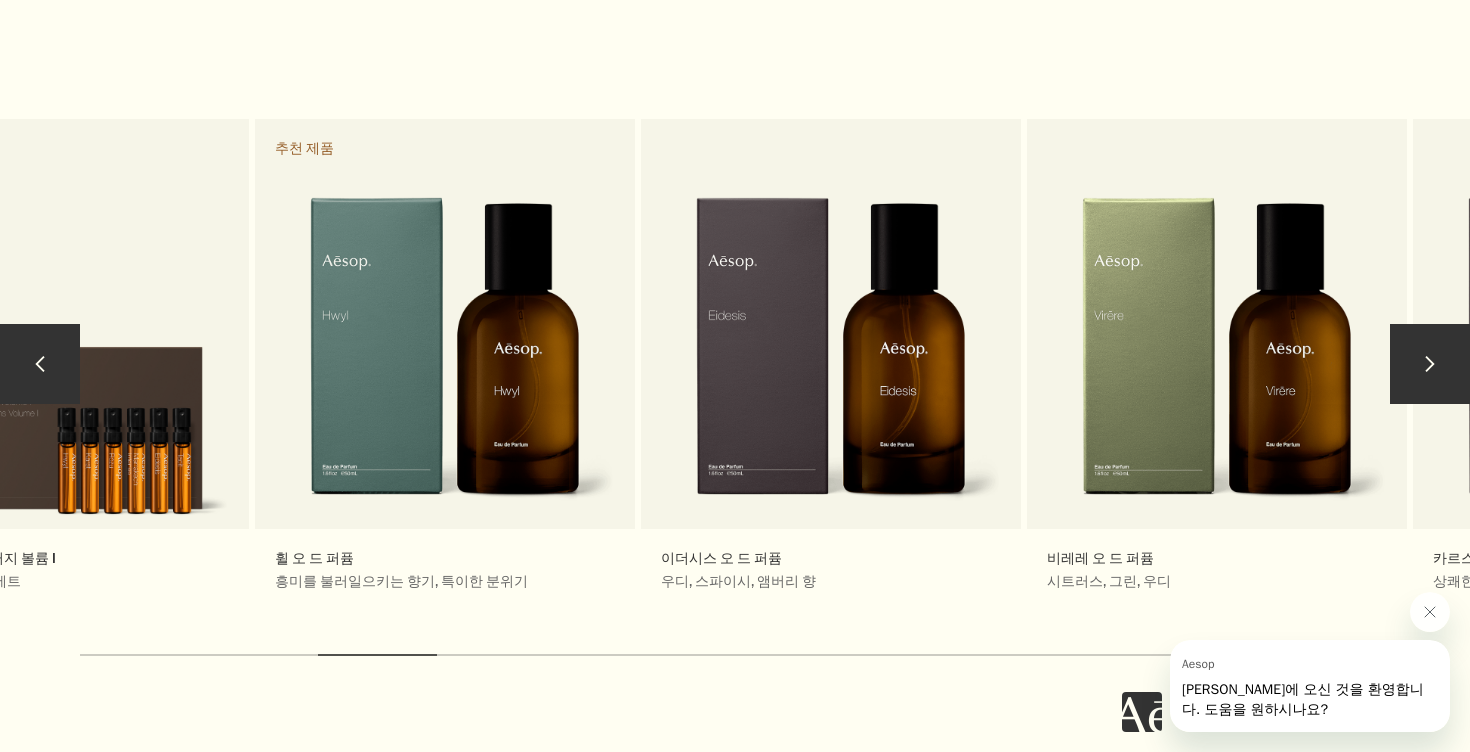 drag, startPoint x: 916, startPoint y: 355, endPoint x: 55, endPoint y: 399, distance: 862.12354 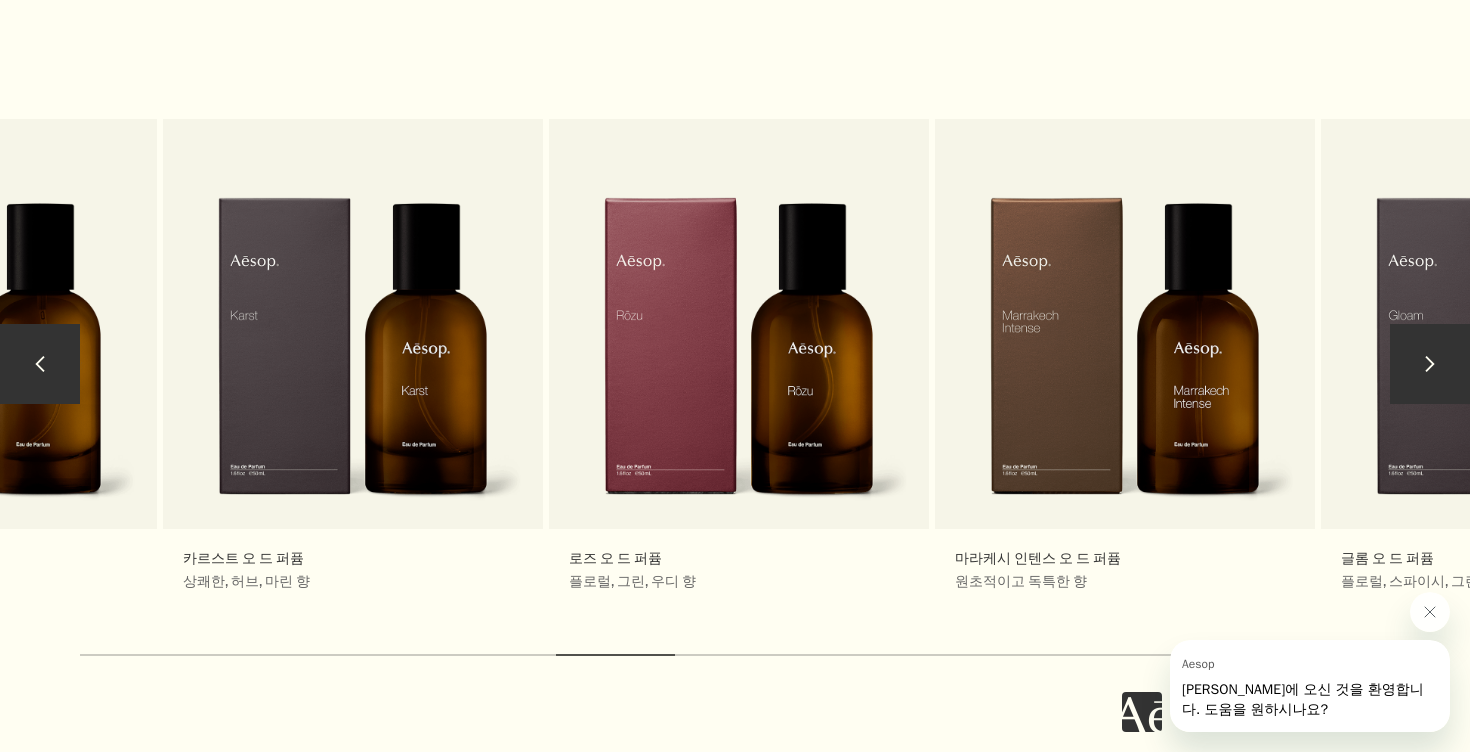 drag, startPoint x: 955, startPoint y: 367, endPoint x: 74, endPoint y: 385, distance: 881.18384 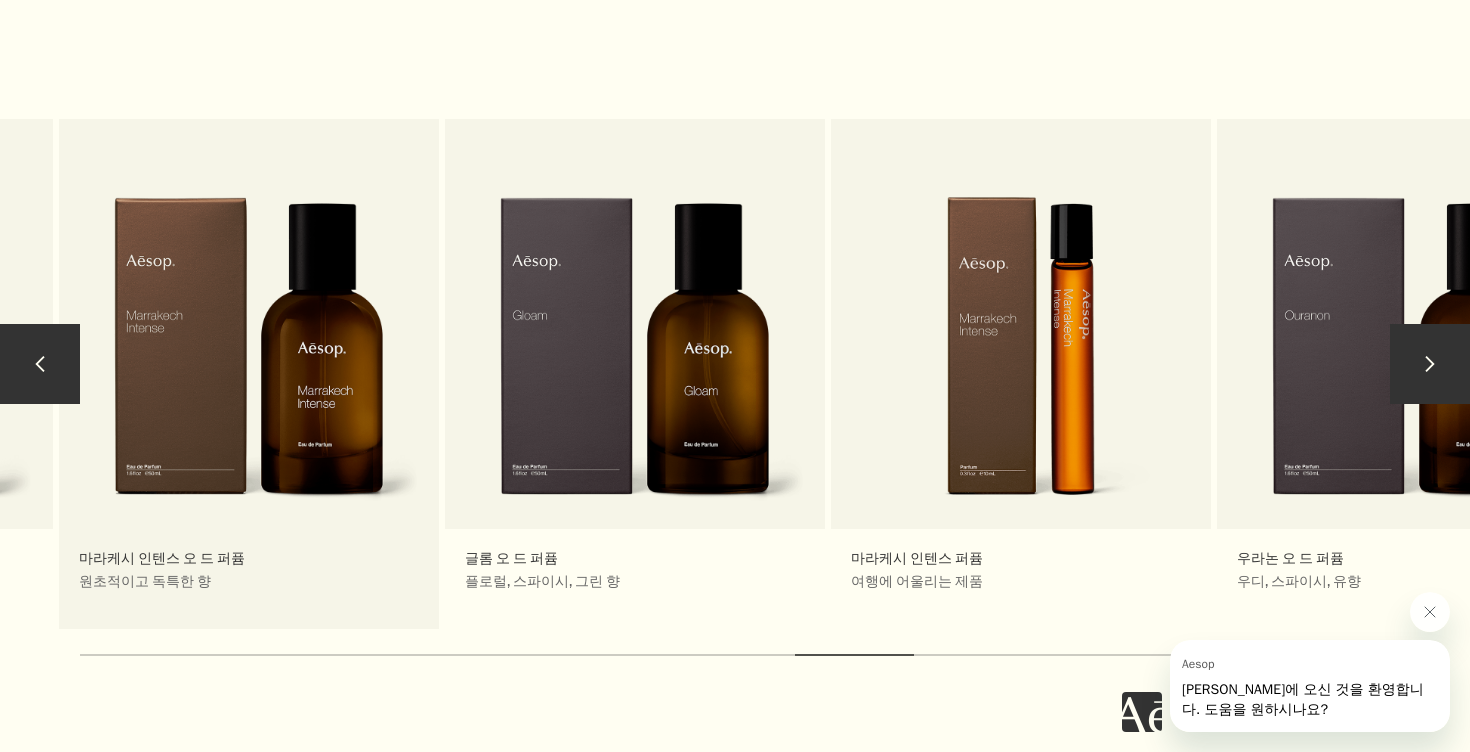 drag, startPoint x: 1103, startPoint y: 334, endPoint x: 317, endPoint y: 342, distance: 786.0407 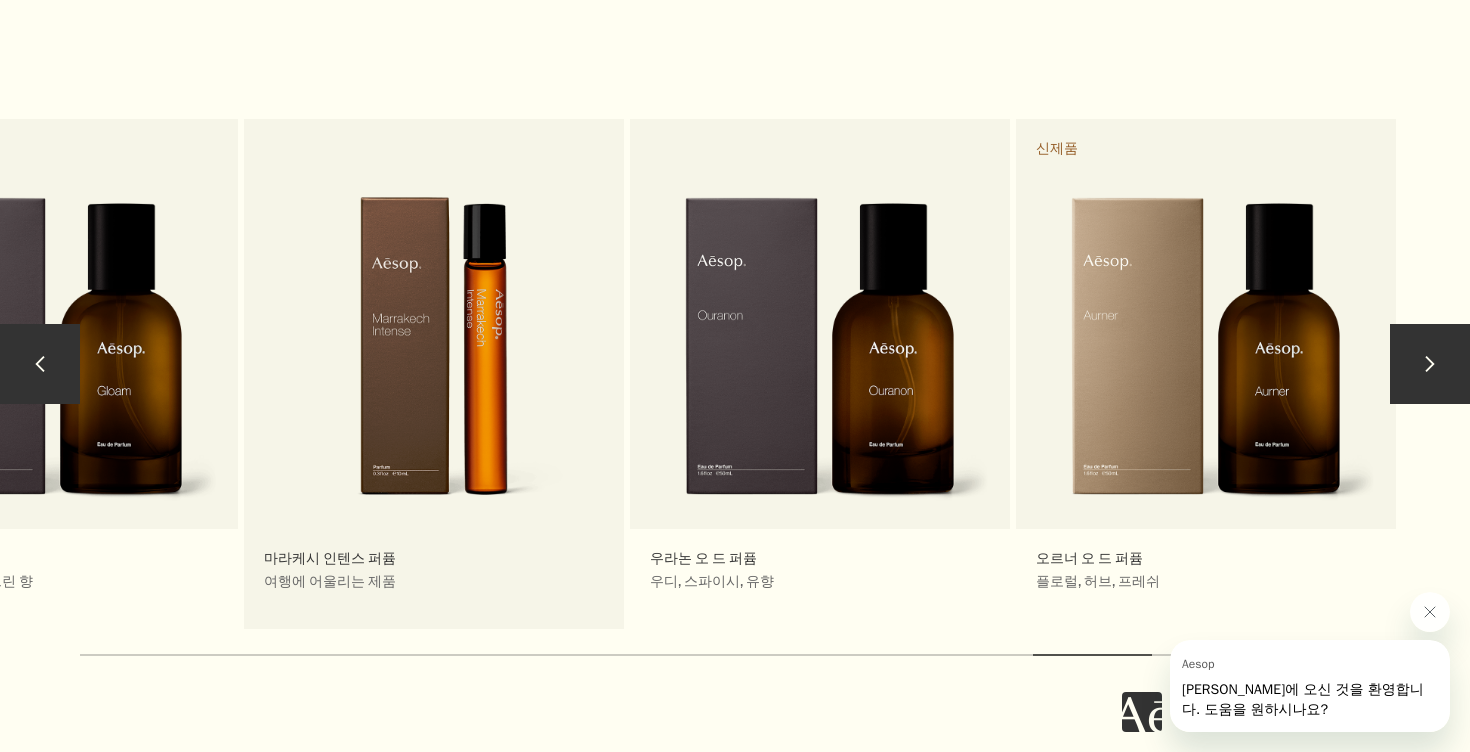 drag, startPoint x: 673, startPoint y: 389, endPoint x: 364, endPoint y: 386, distance: 309.01456 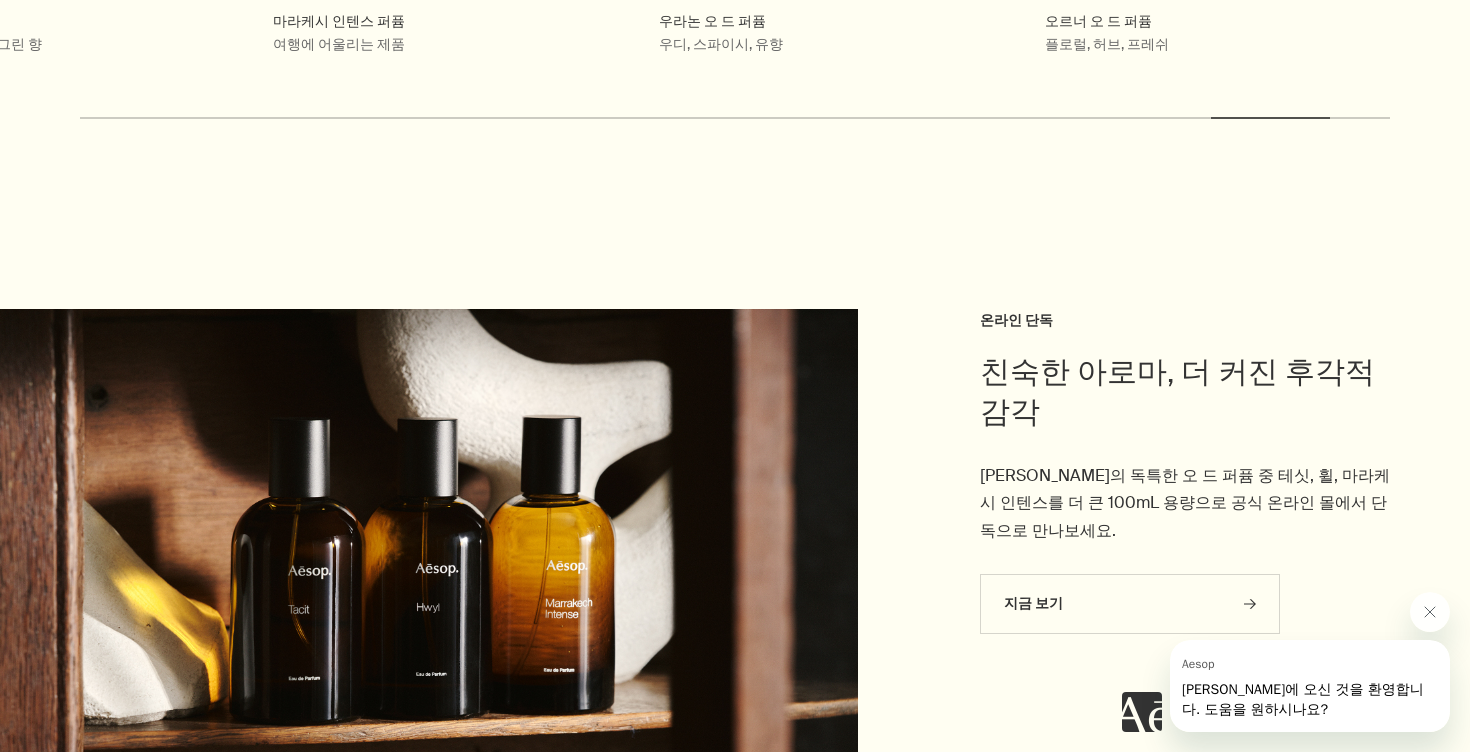 scroll, scrollTop: 4220, scrollLeft: 0, axis: vertical 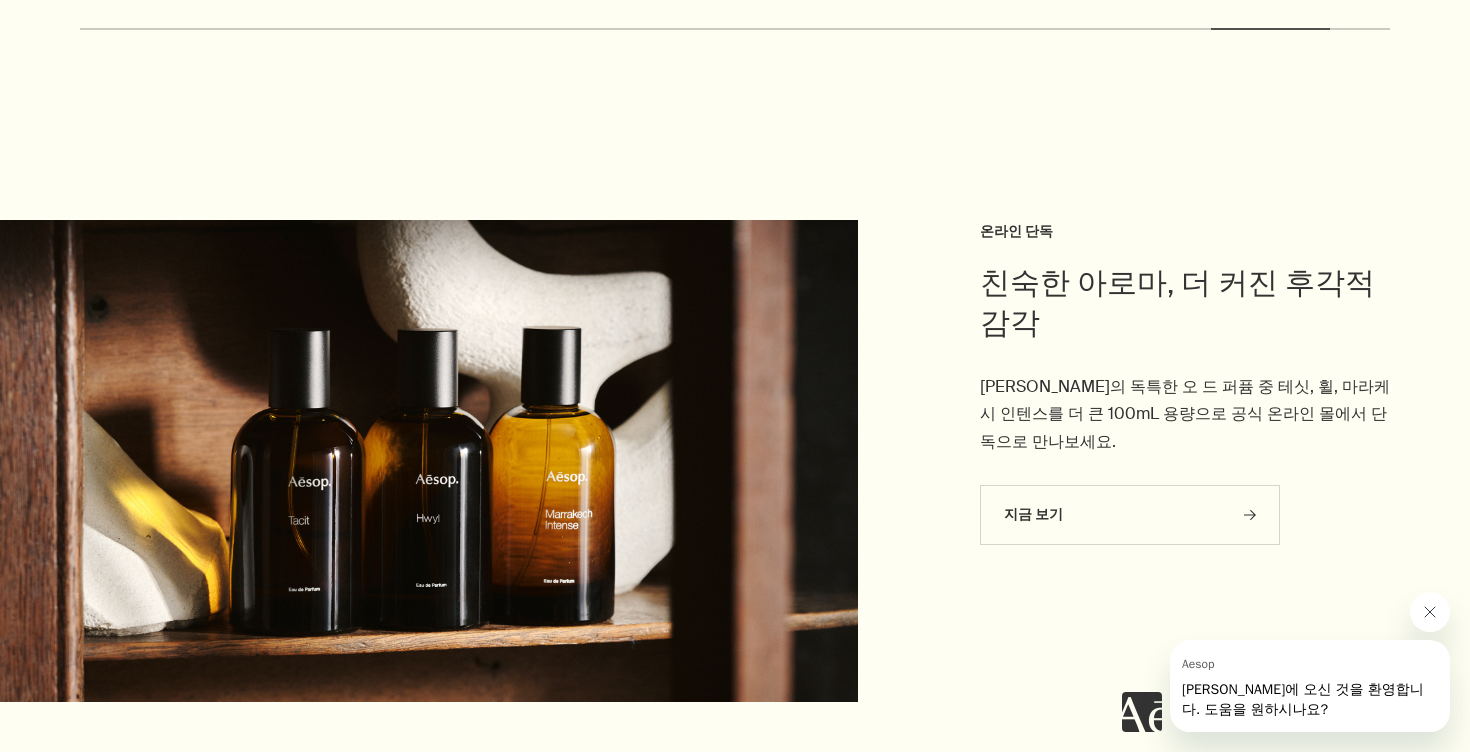 drag, startPoint x: 1430, startPoint y: 614, endPoint x: 1420, endPoint y: 609, distance: 11.18034 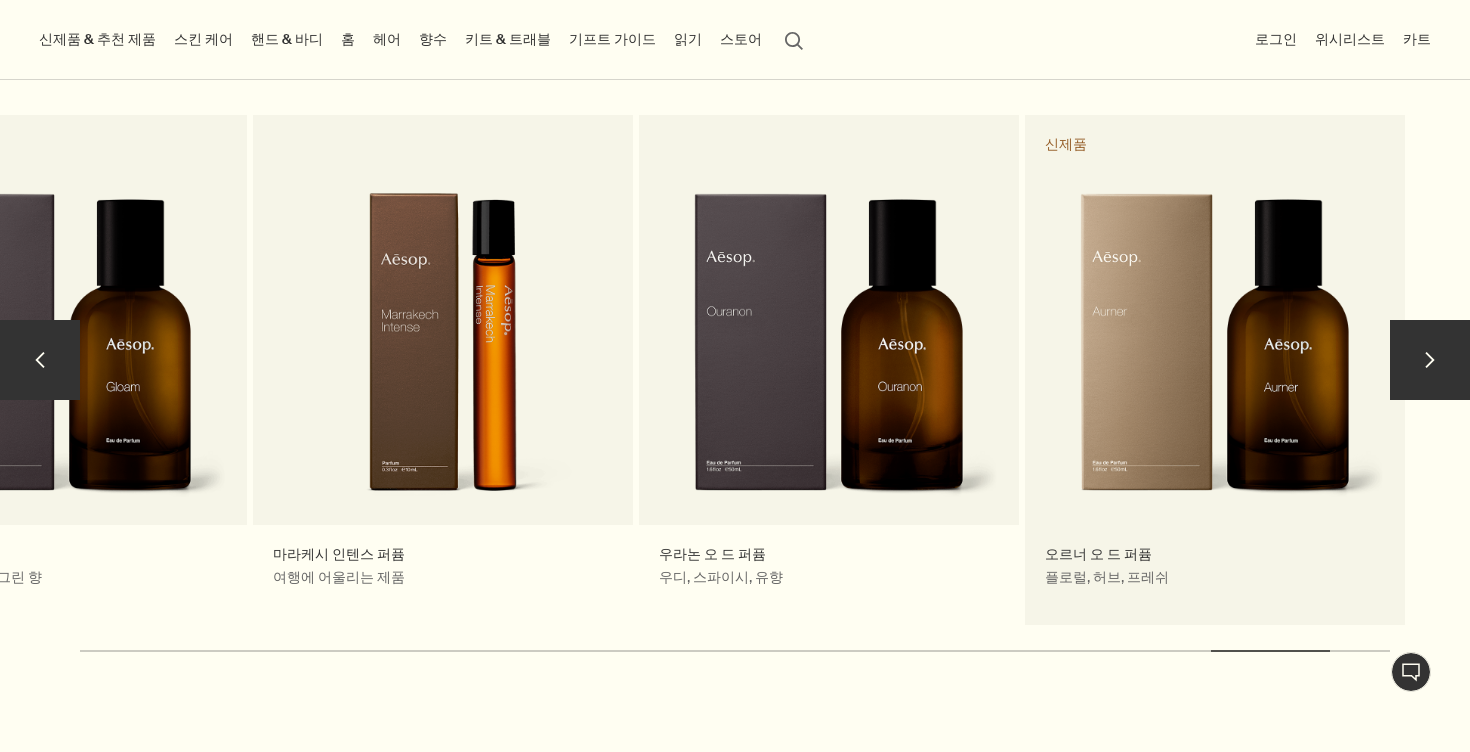 scroll, scrollTop: 3595, scrollLeft: 0, axis: vertical 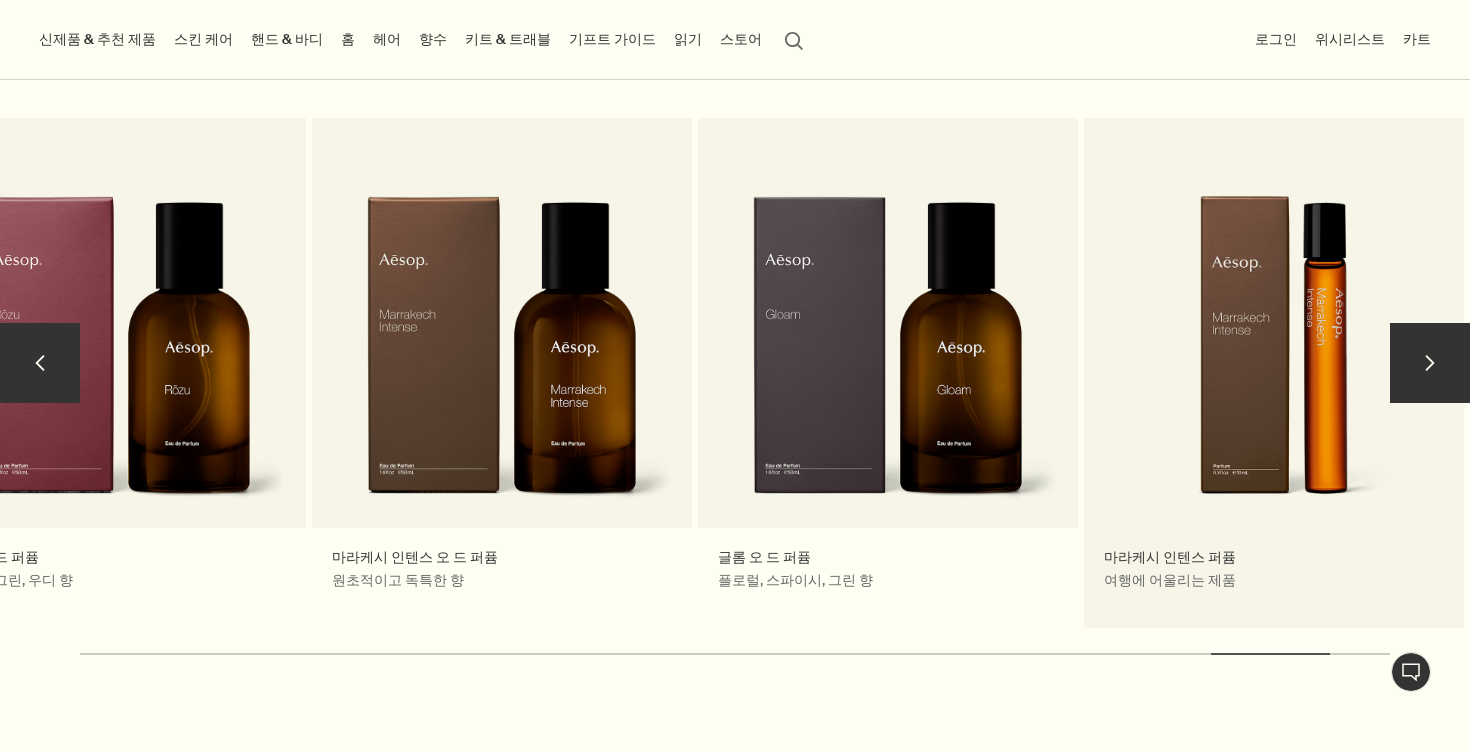 drag, startPoint x: 602, startPoint y: 397, endPoint x: 1425, endPoint y: 429, distance: 823.6219 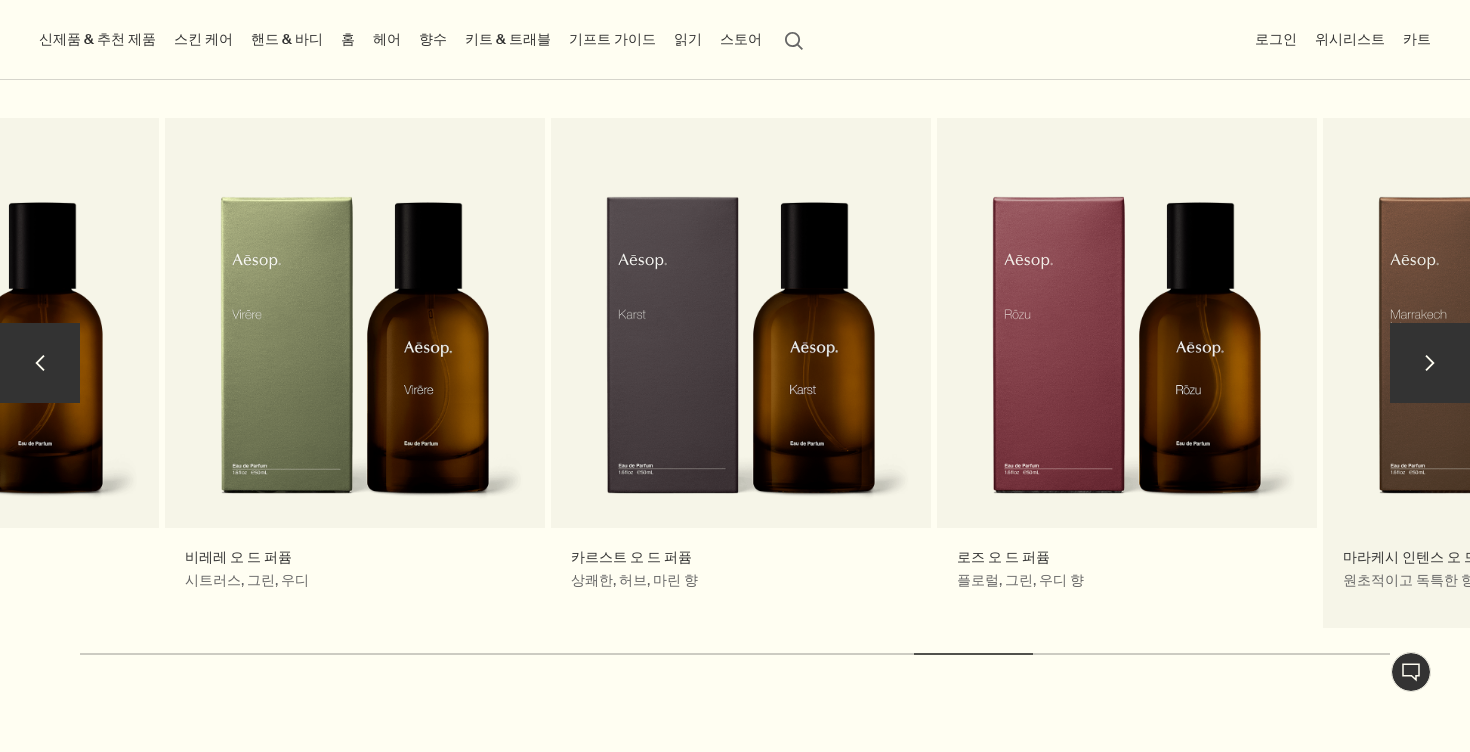 drag, startPoint x: 1094, startPoint y: 438, endPoint x: 1401, endPoint y: 440, distance: 307.0065 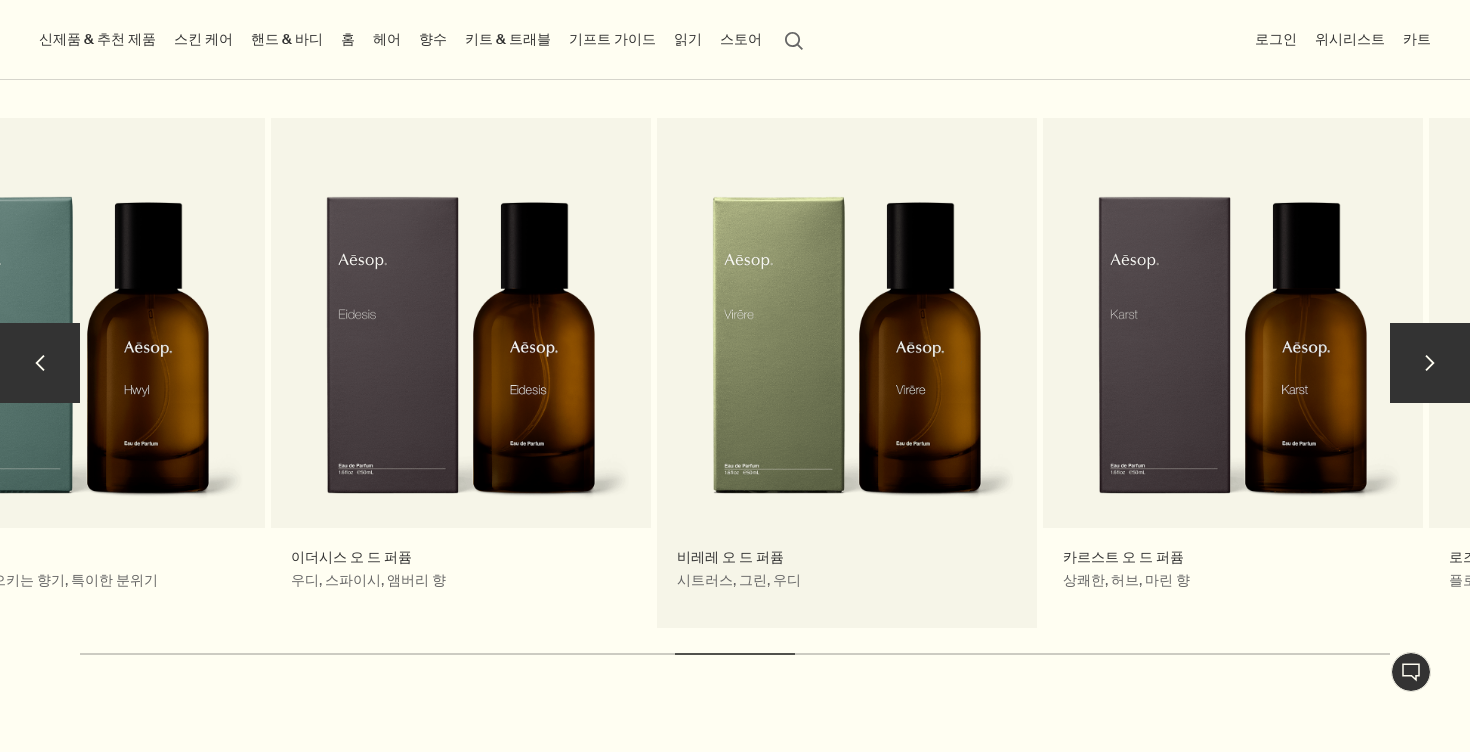 drag, startPoint x: 996, startPoint y: 419, endPoint x: 967, endPoint y: 440, distance: 35.805027 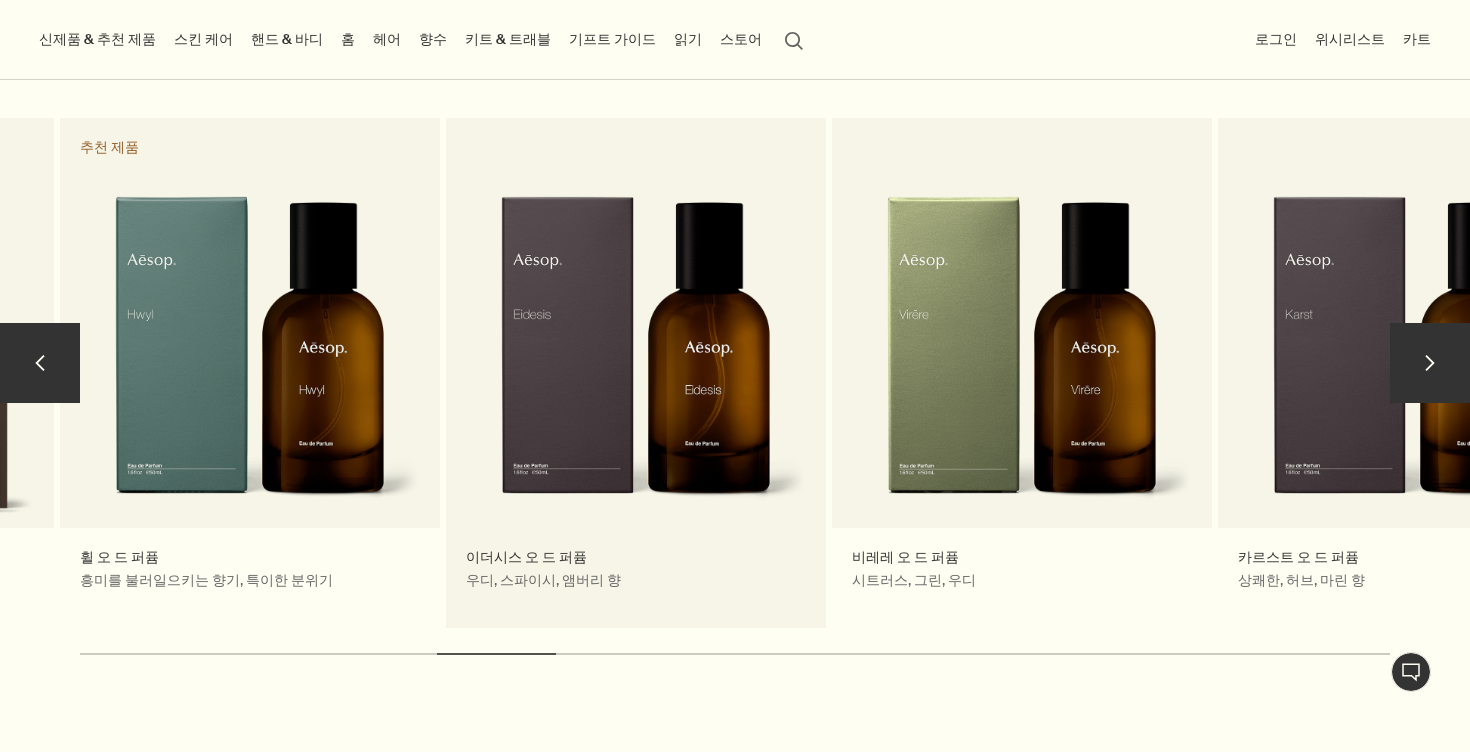 drag, startPoint x: 848, startPoint y: 454, endPoint x: 1167, endPoint y: 464, distance: 319.1567 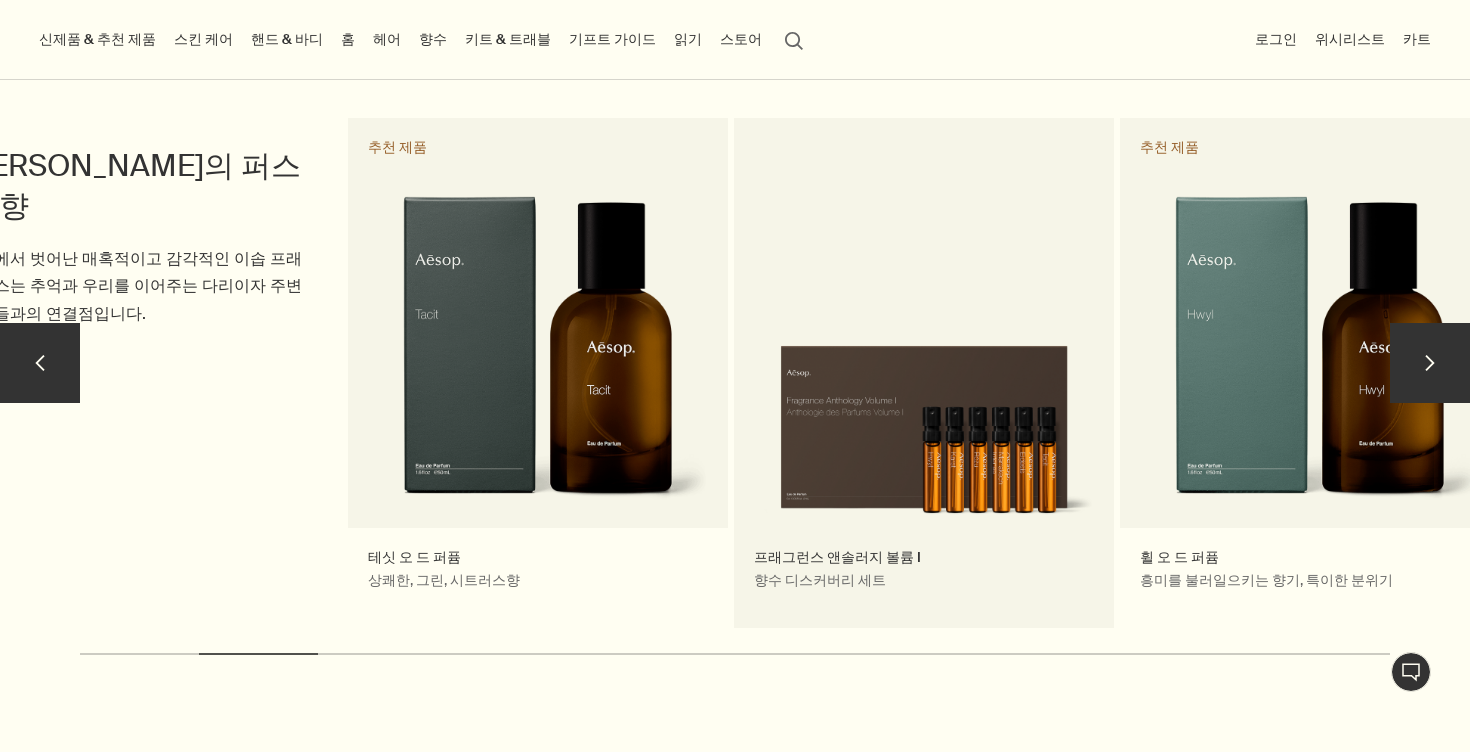 drag, startPoint x: 488, startPoint y: 466, endPoint x: 901, endPoint y: 462, distance: 413.01938 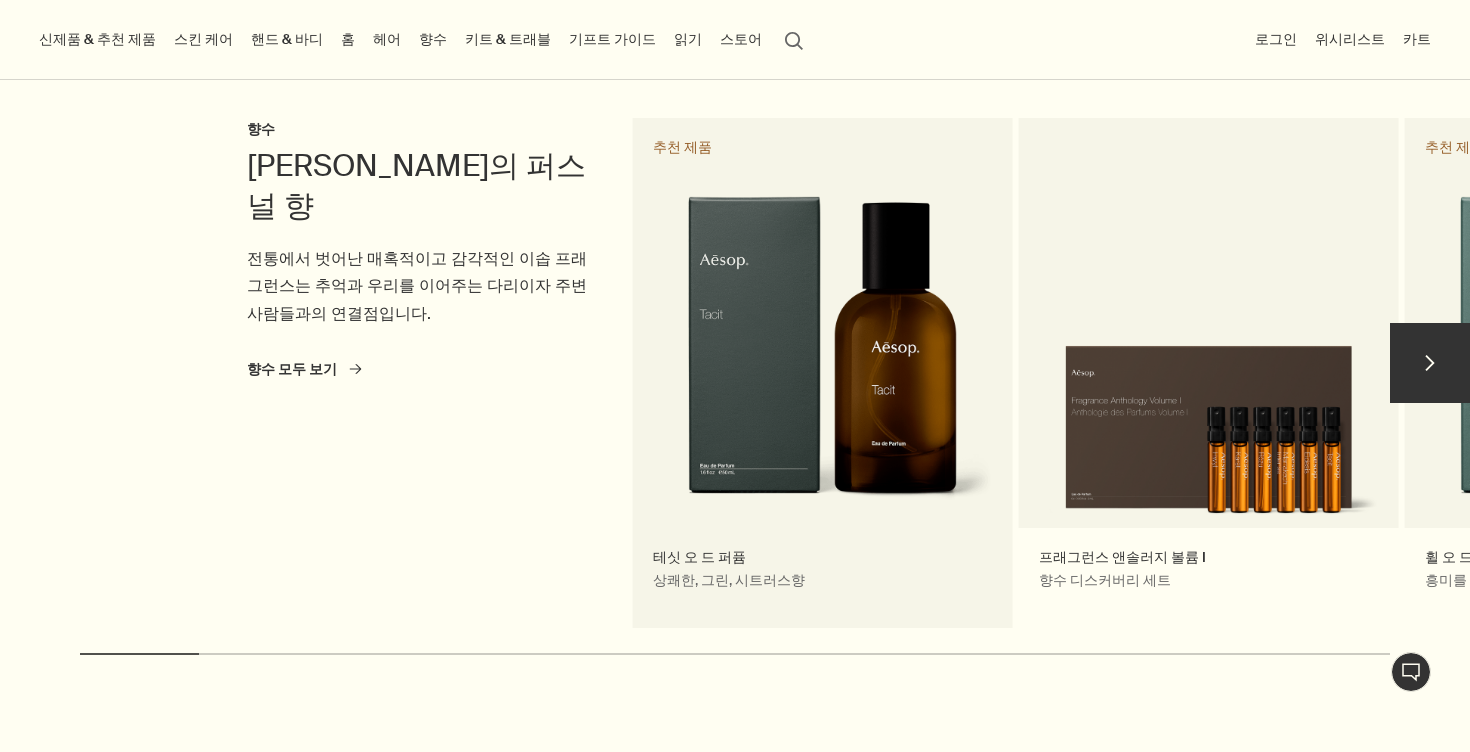 drag, startPoint x: 529, startPoint y: 450, endPoint x: 984, endPoint y: 453, distance: 455.0099 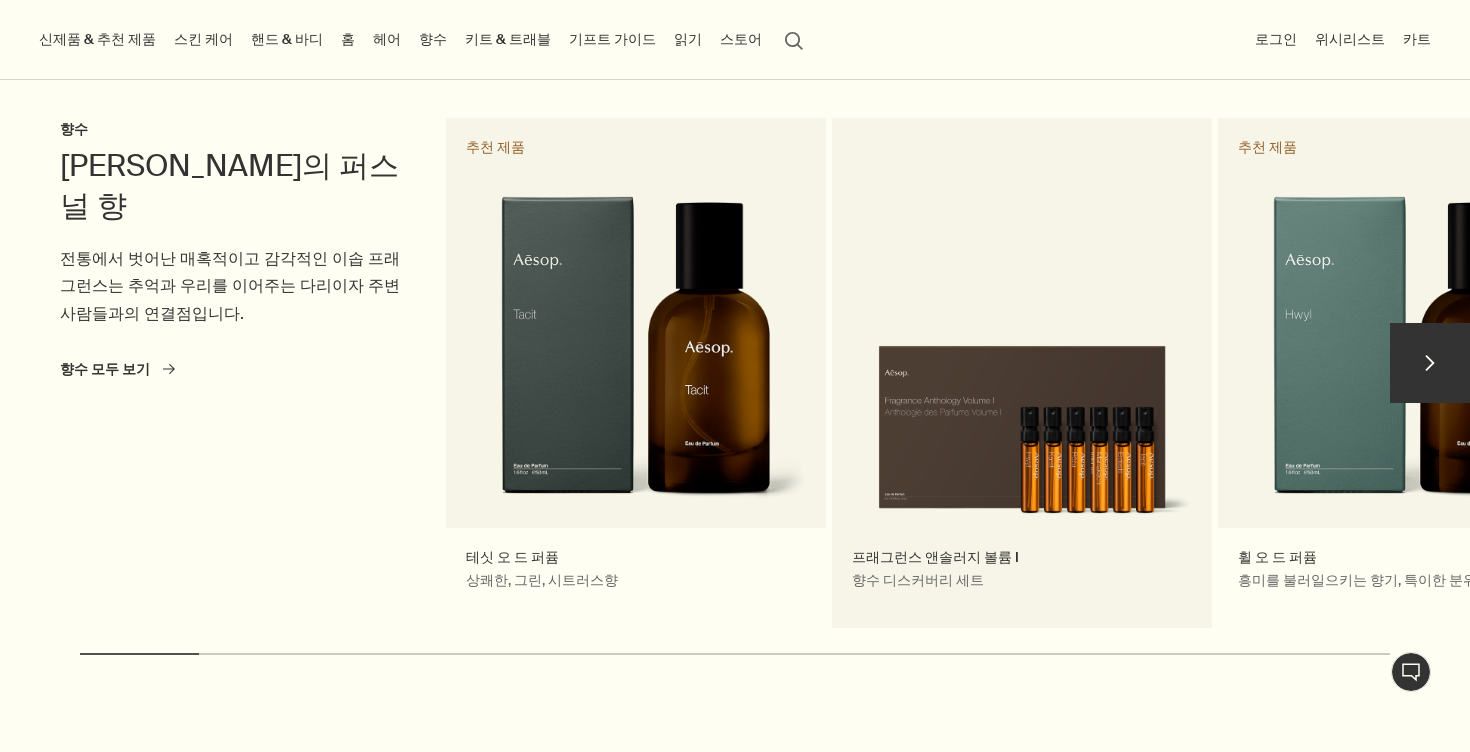 drag, startPoint x: 1022, startPoint y: 454, endPoint x: 341, endPoint y: 462, distance: 681.047 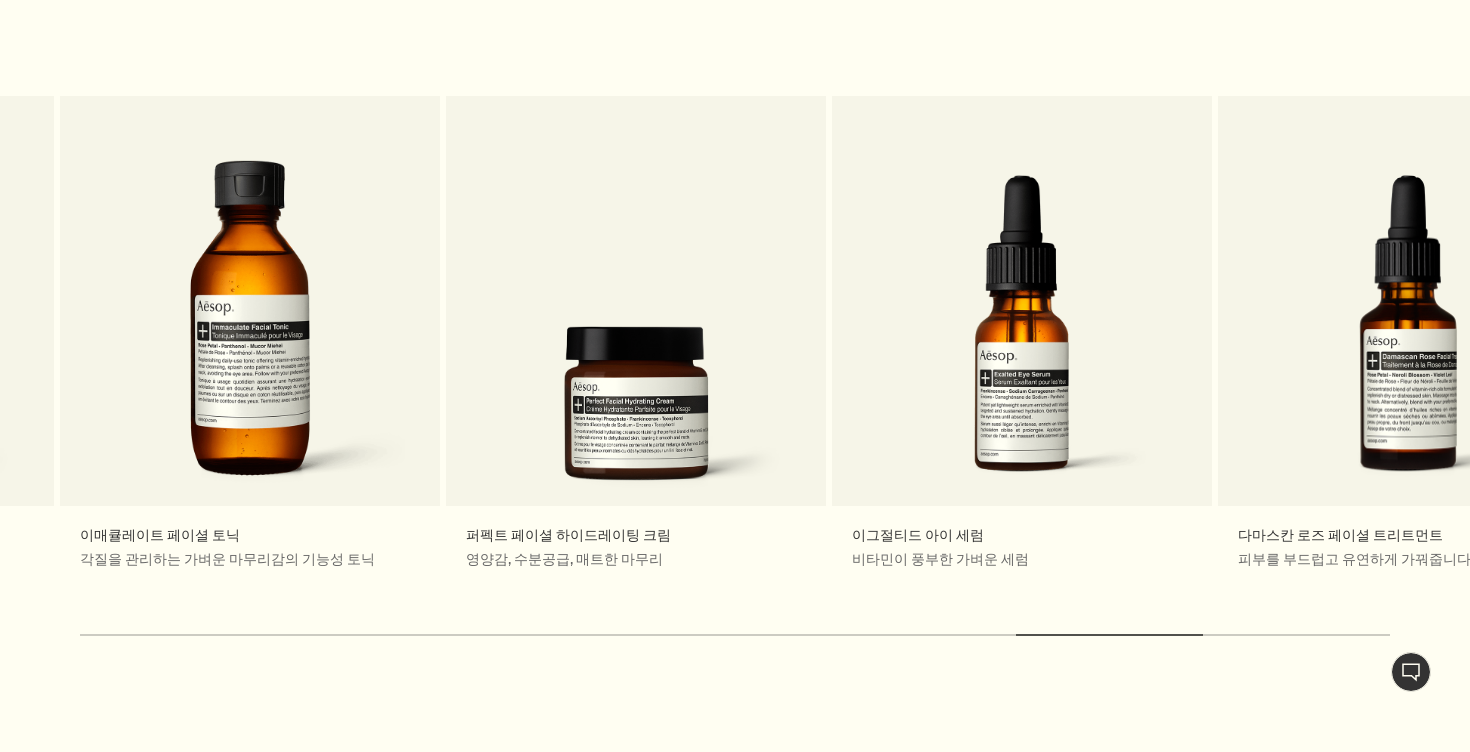 scroll, scrollTop: 2249, scrollLeft: 0, axis: vertical 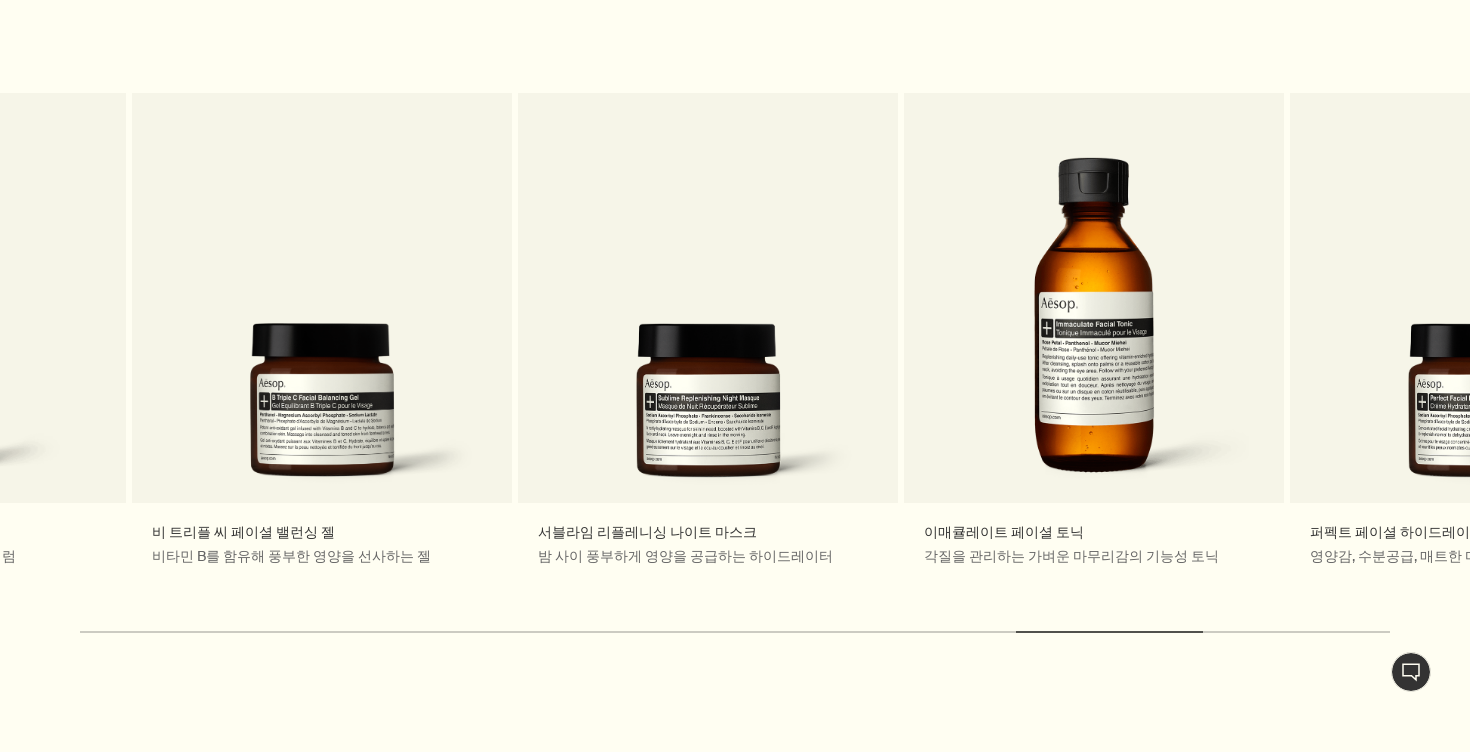 drag, startPoint x: 967, startPoint y: 416, endPoint x: 1468, endPoint y: 421, distance: 501.02496 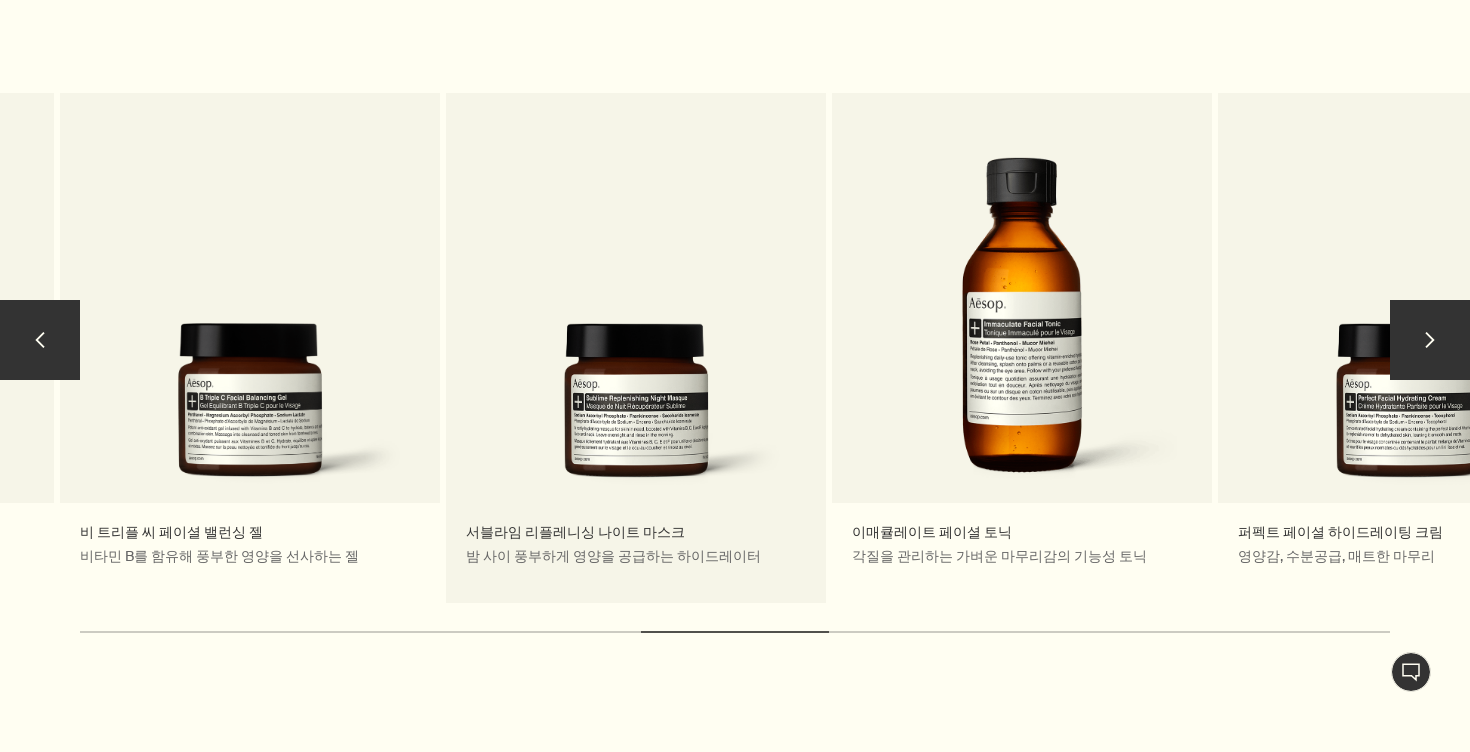 drag, startPoint x: 1327, startPoint y: 425, endPoint x: 1306, endPoint y: 428, distance: 21.213203 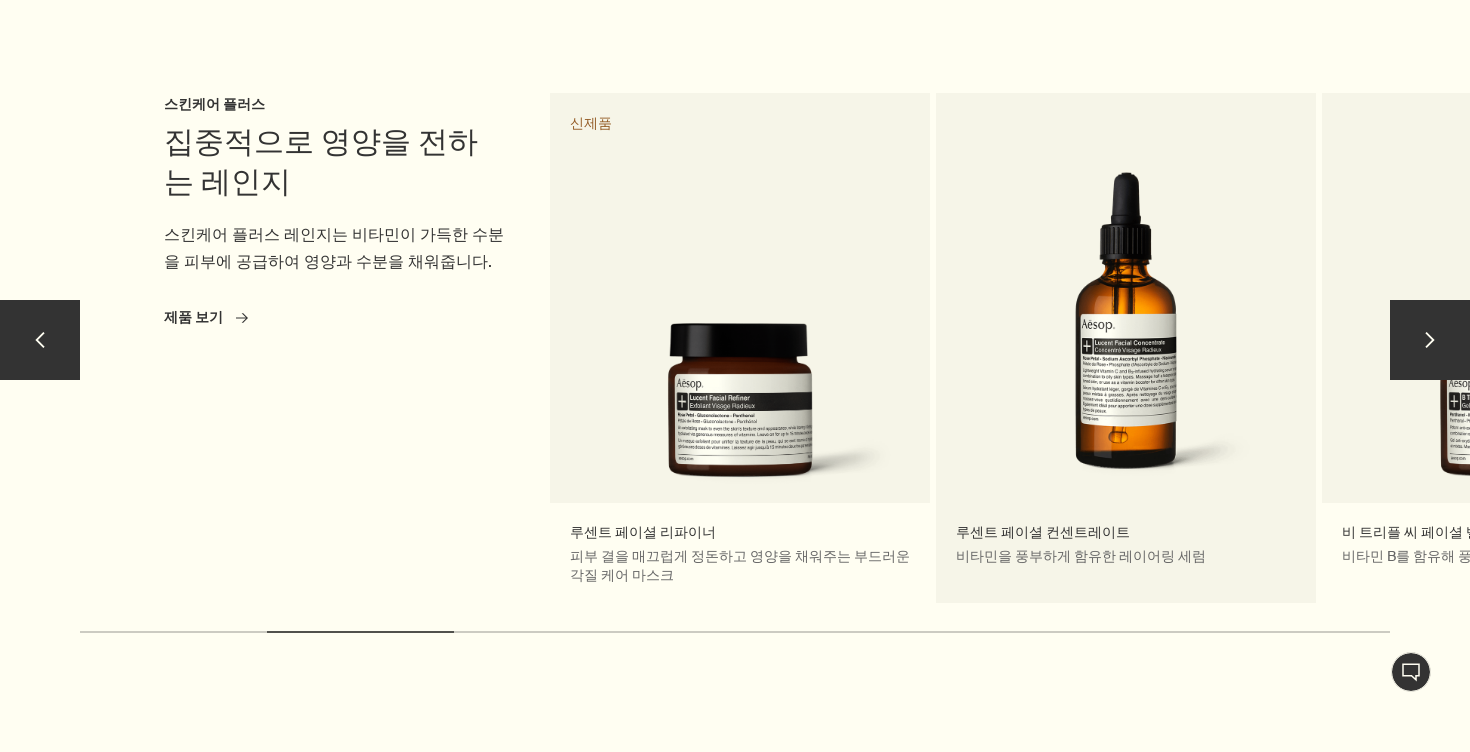drag, startPoint x: 648, startPoint y: 436, endPoint x: 1037, endPoint y: 429, distance: 389.063 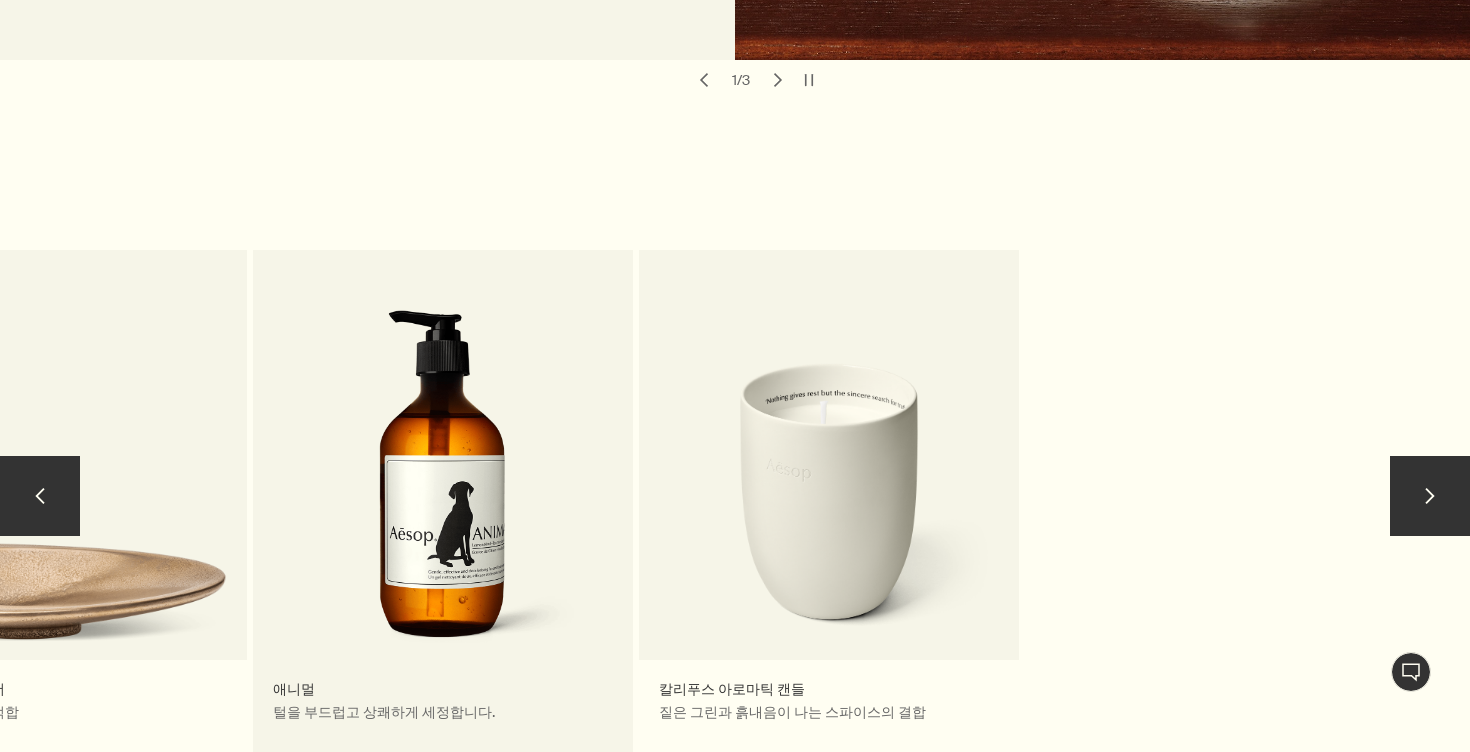 scroll, scrollTop: 748, scrollLeft: 0, axis: vertical 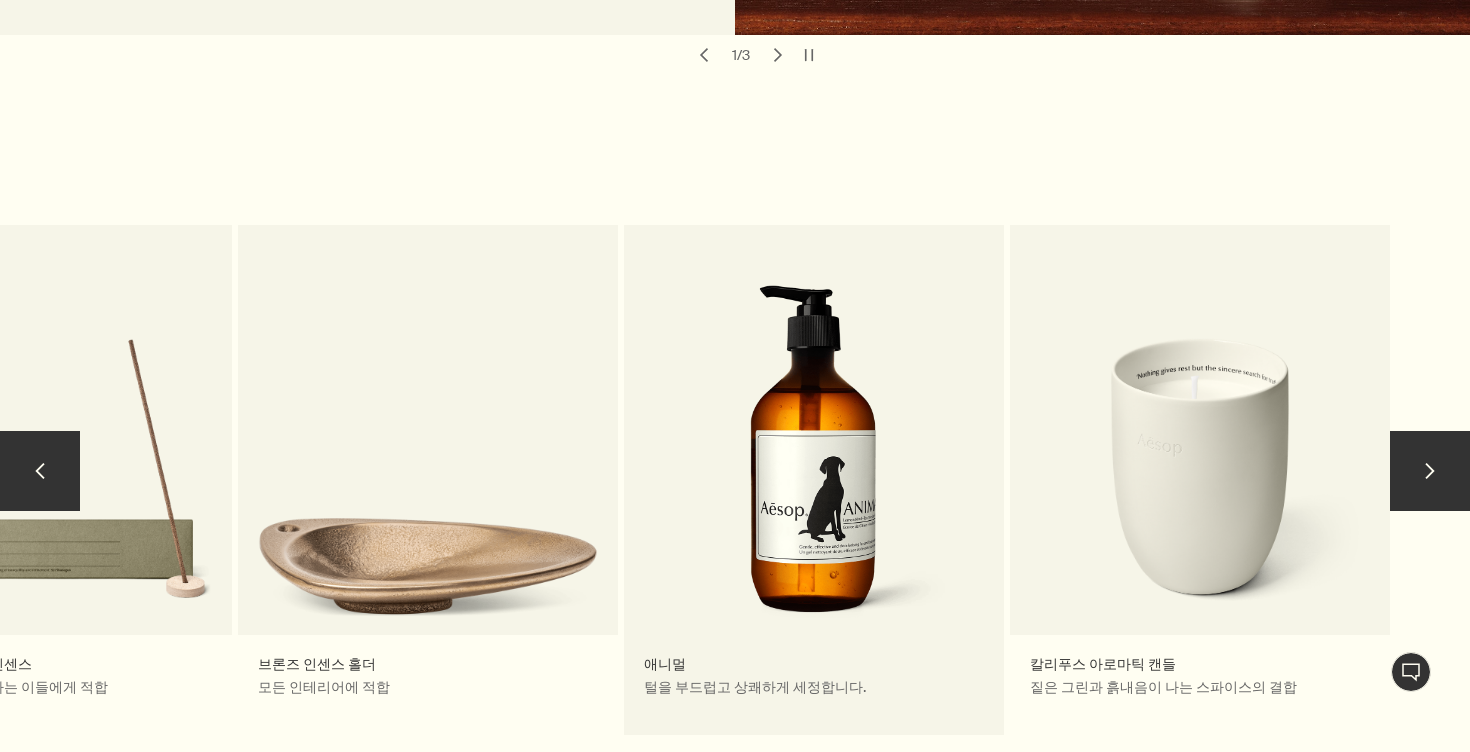 drag, startPoint x: 584, startPoint y: 489, endPoint x: 966, endPoint y: 504, distance: 382.2944 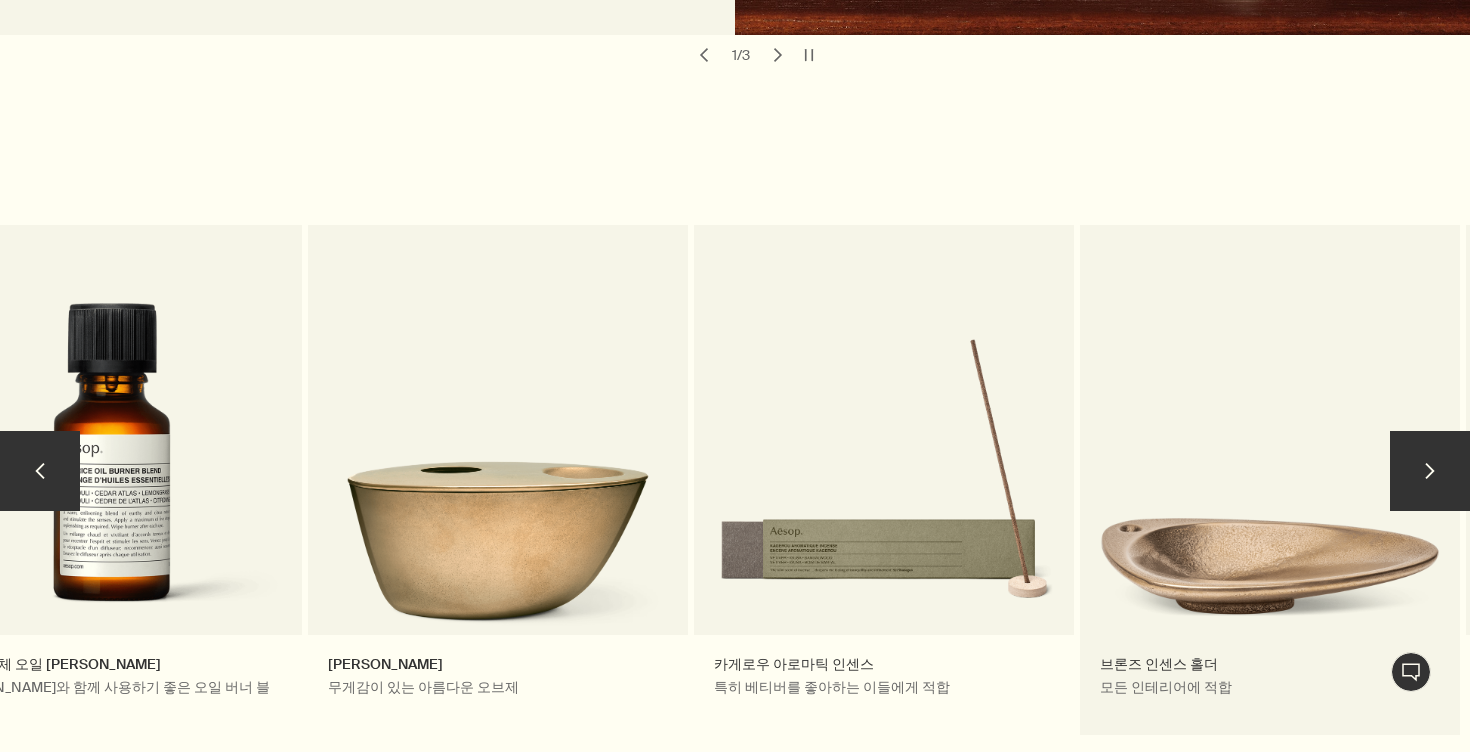 drag, startPoint x: 584, startPoint y: 504, endPoint x: 1185, endPoint y: 501, distance: 601.0075 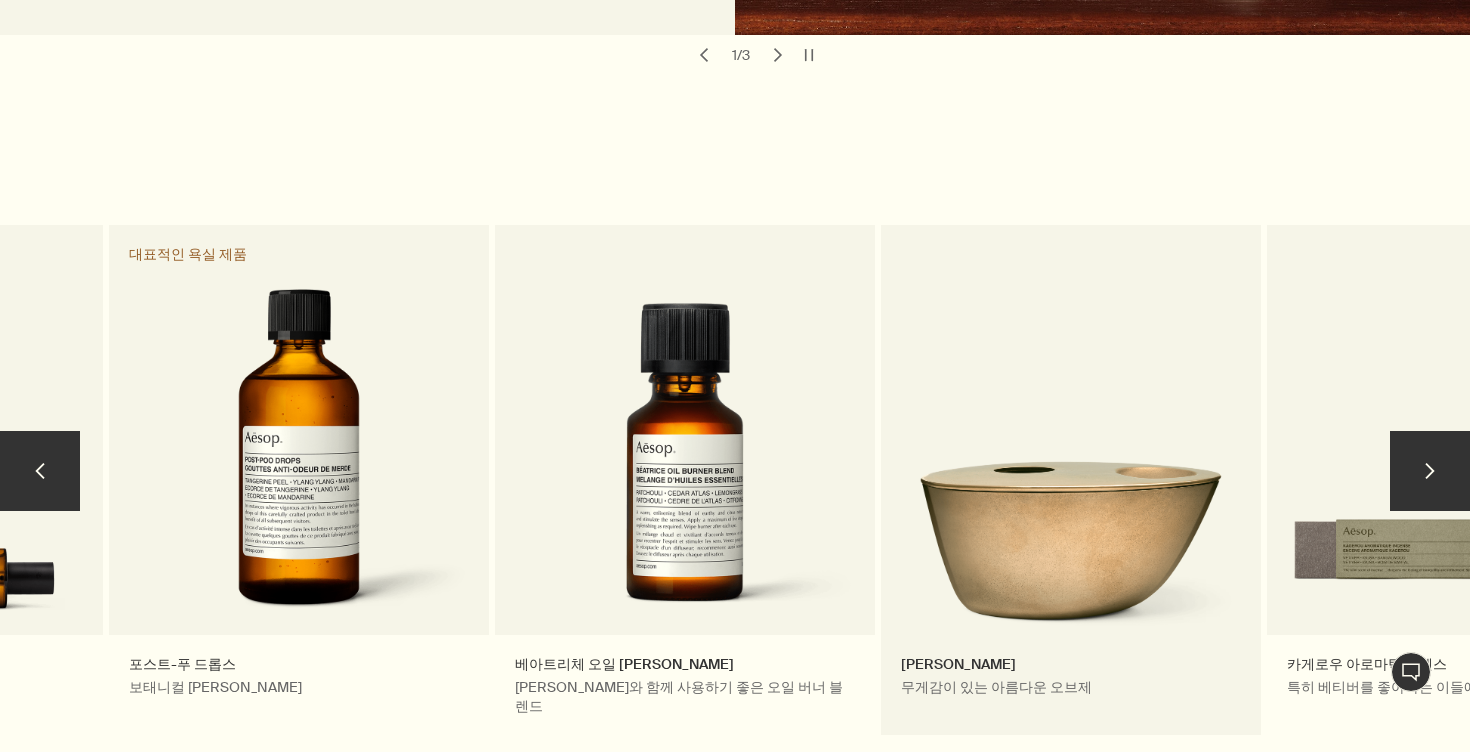 drag, startPoint x: 1128, startPoint y: 468, endPoint x: 1361, endPoint y: 480, distance: 233.3088 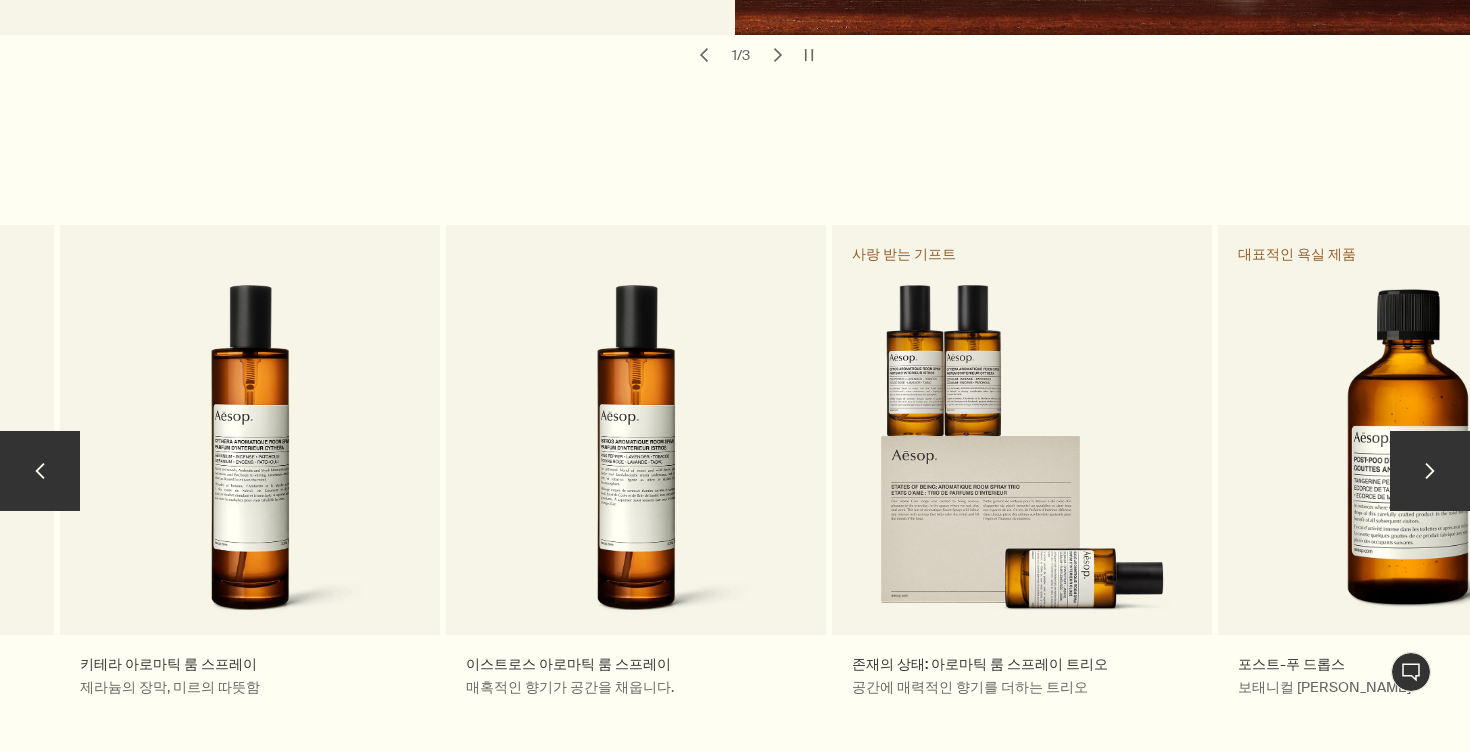 drag, startPoint x: 724, startPoint y: 464, endPoint x: 1406, endPoint y: 453, distance: 682.0887 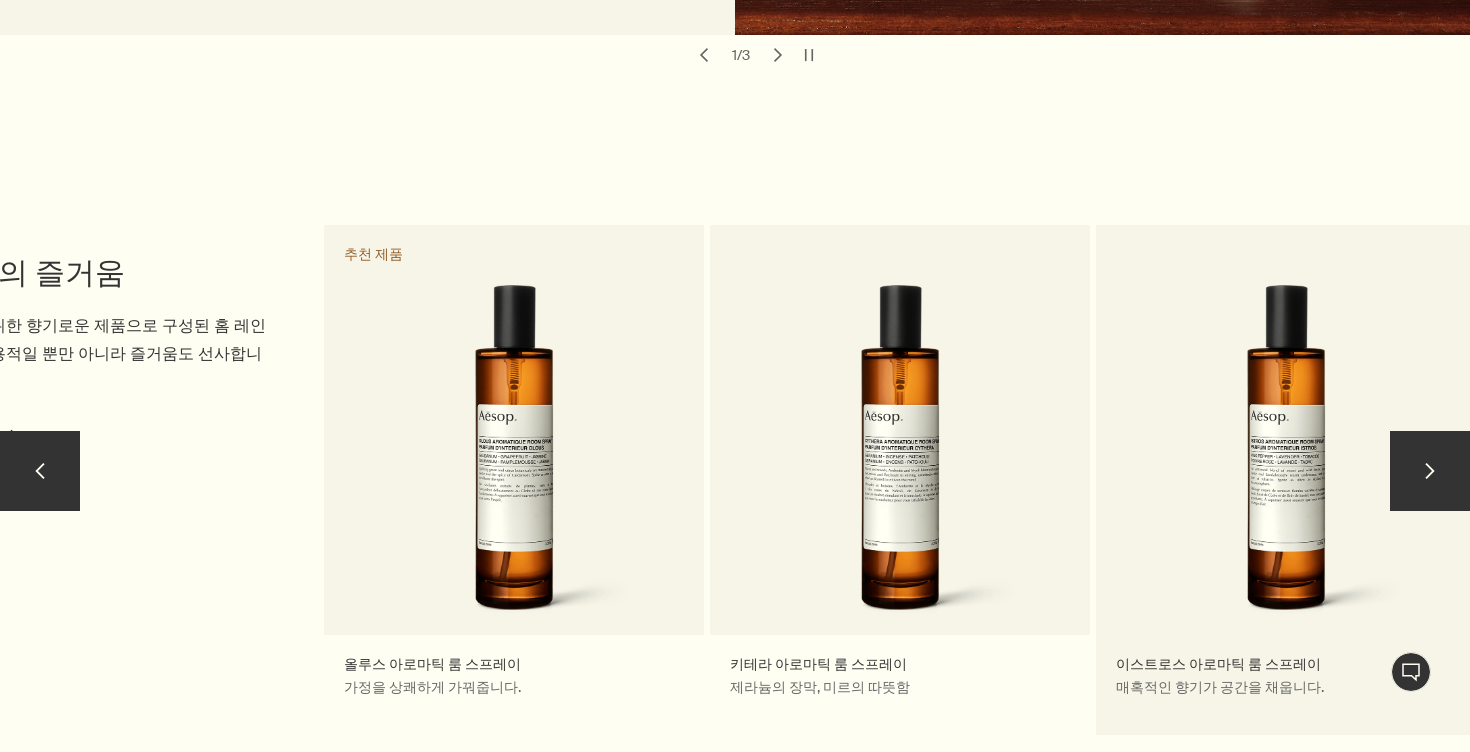 drag, startPoint x: 1097, startPoint y: 457, endPoint x: 1378, endPoint y: 463, distance: 281.06406 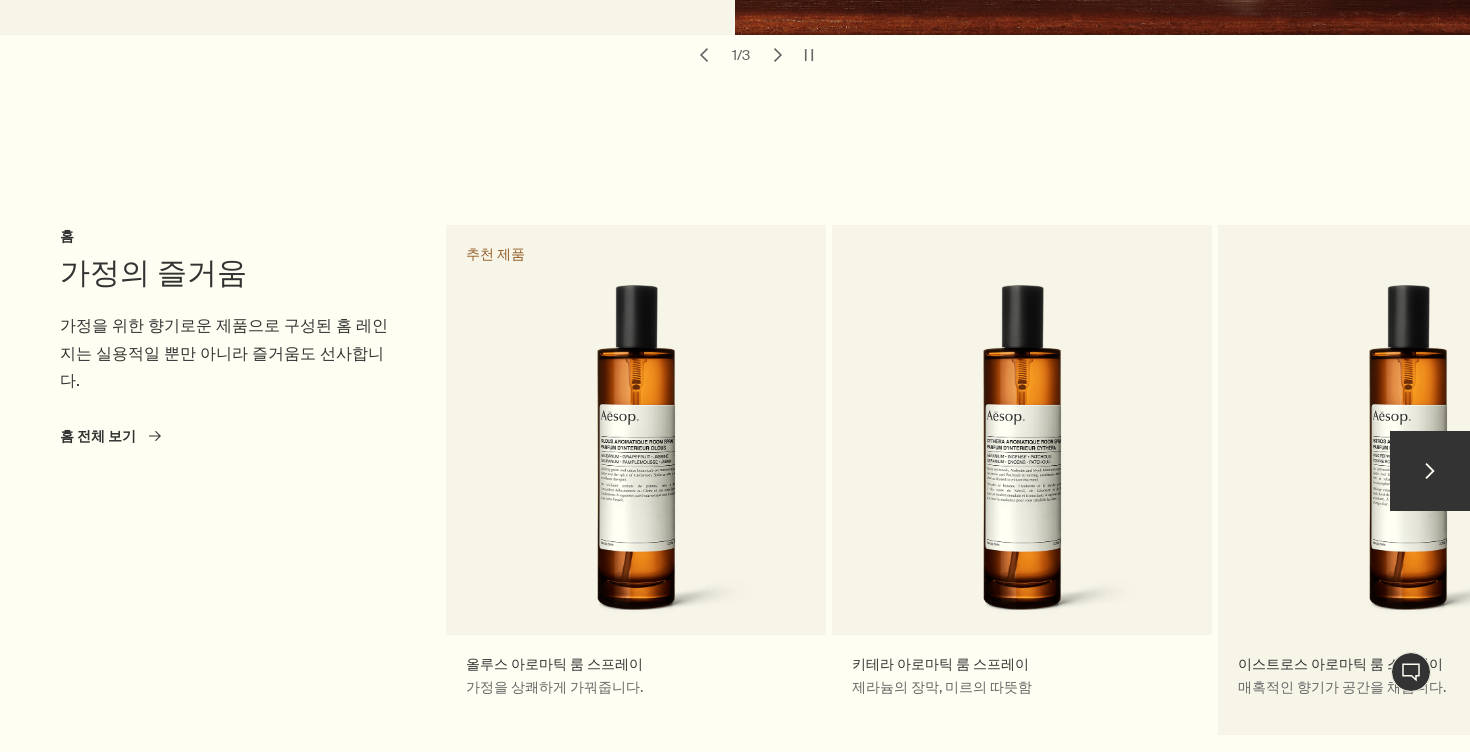 drag, startPoint x: 735, startPoint y: 447, endPoint x: 1317, endPoint y: 450, distance: 582.00775 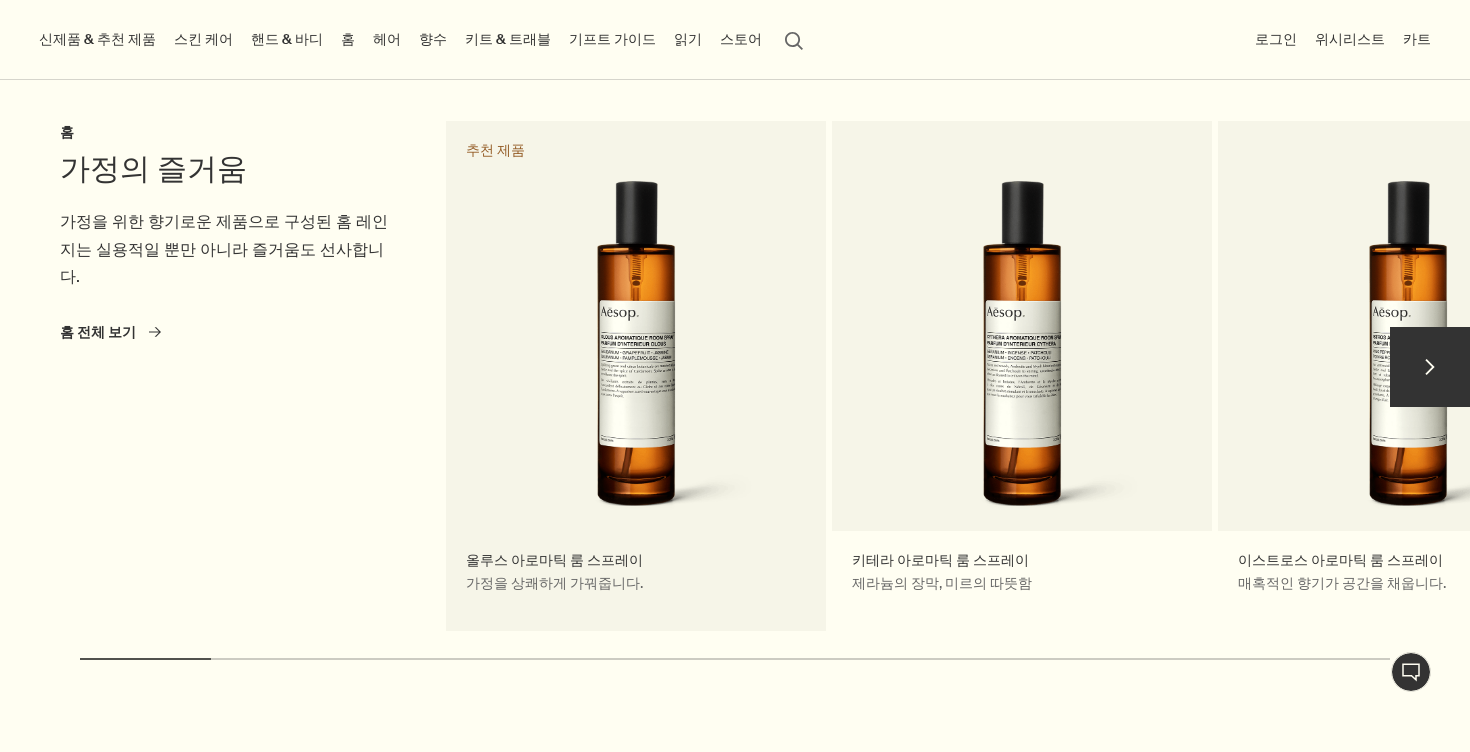 scroll, scrollTop: 850, scrollLeft: 0, axis: vertical 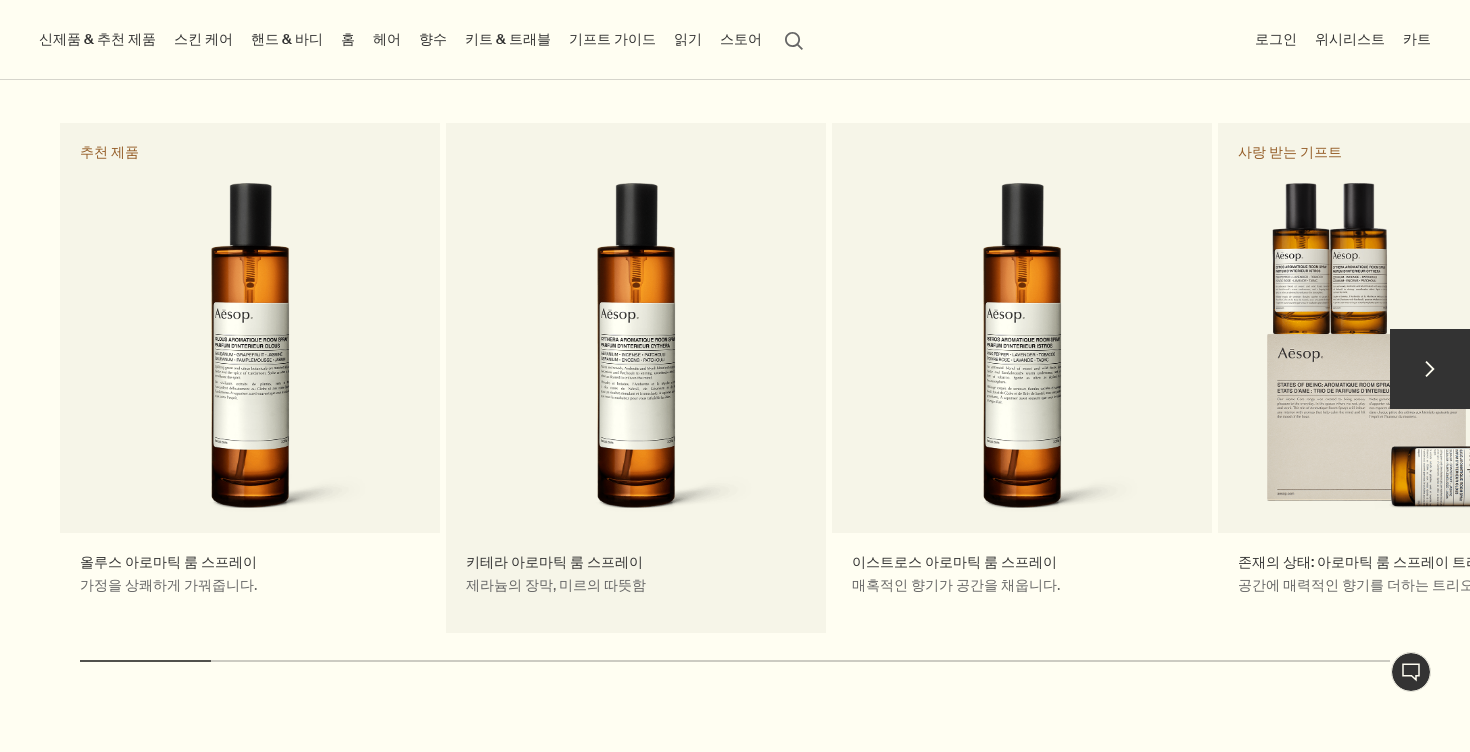 drag, startPoint x: 1042, startPoint y: 320, endPoint x: 655, endPoint y: 304, distance: 387.3306 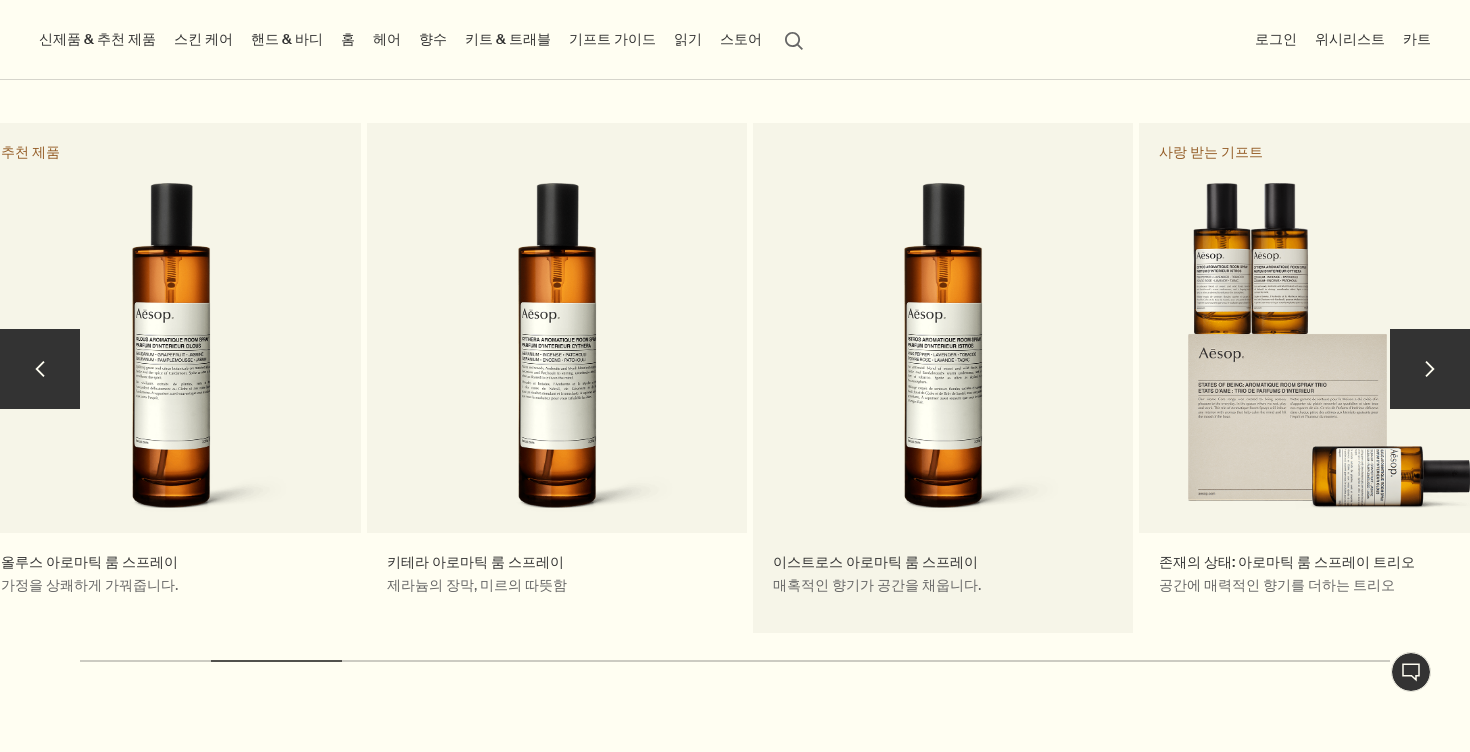 drag, startPoint x: 900, startPoint y: 328, endPoint x: 626, endPoint y: 325, distance: 274.01642 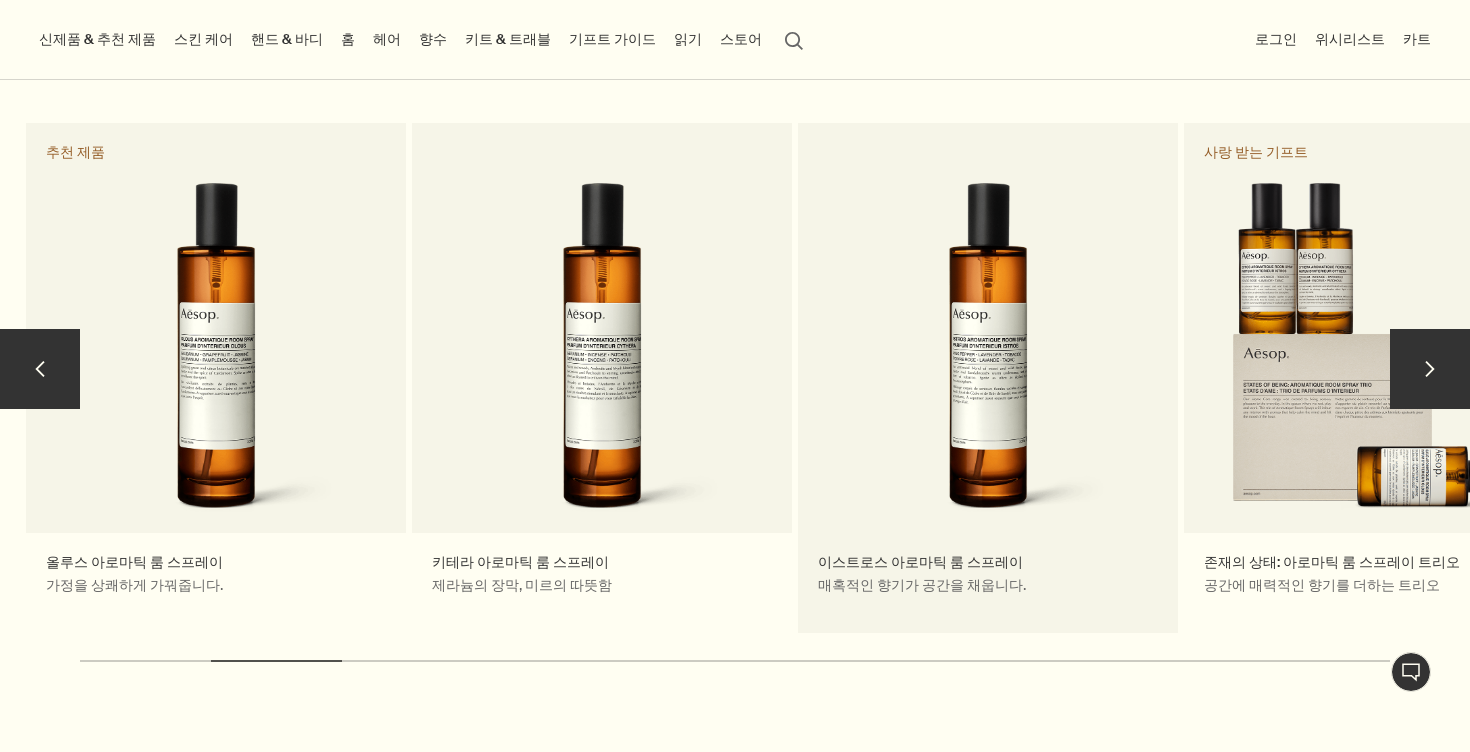drag, startPoint x: 802, startPoint y: 326, endPoint x: 330, endPoint y: 327, distance: 472.00107 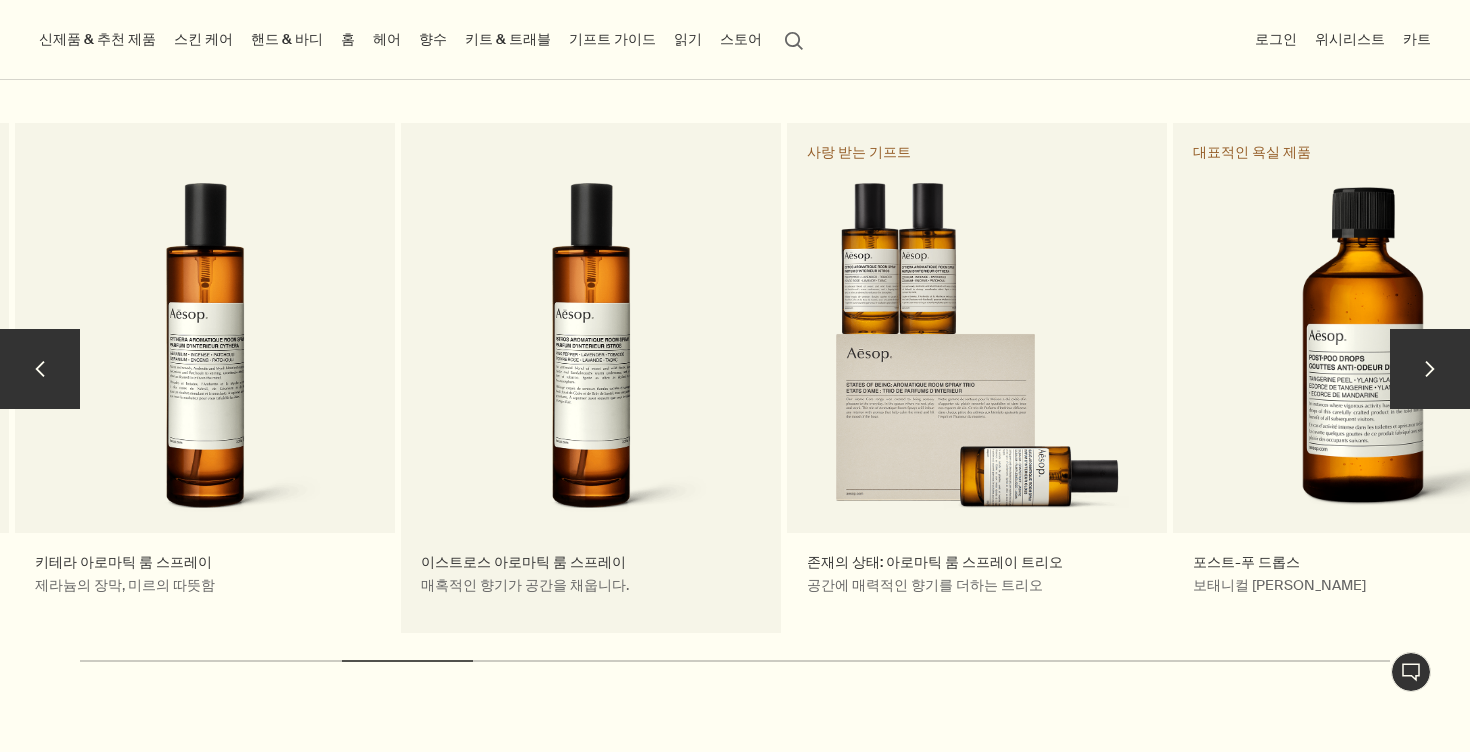 drag, startPoint x: 754, startPoint y: 341, endPoint x: 283, endPoint y: 331, distance: 471.10614 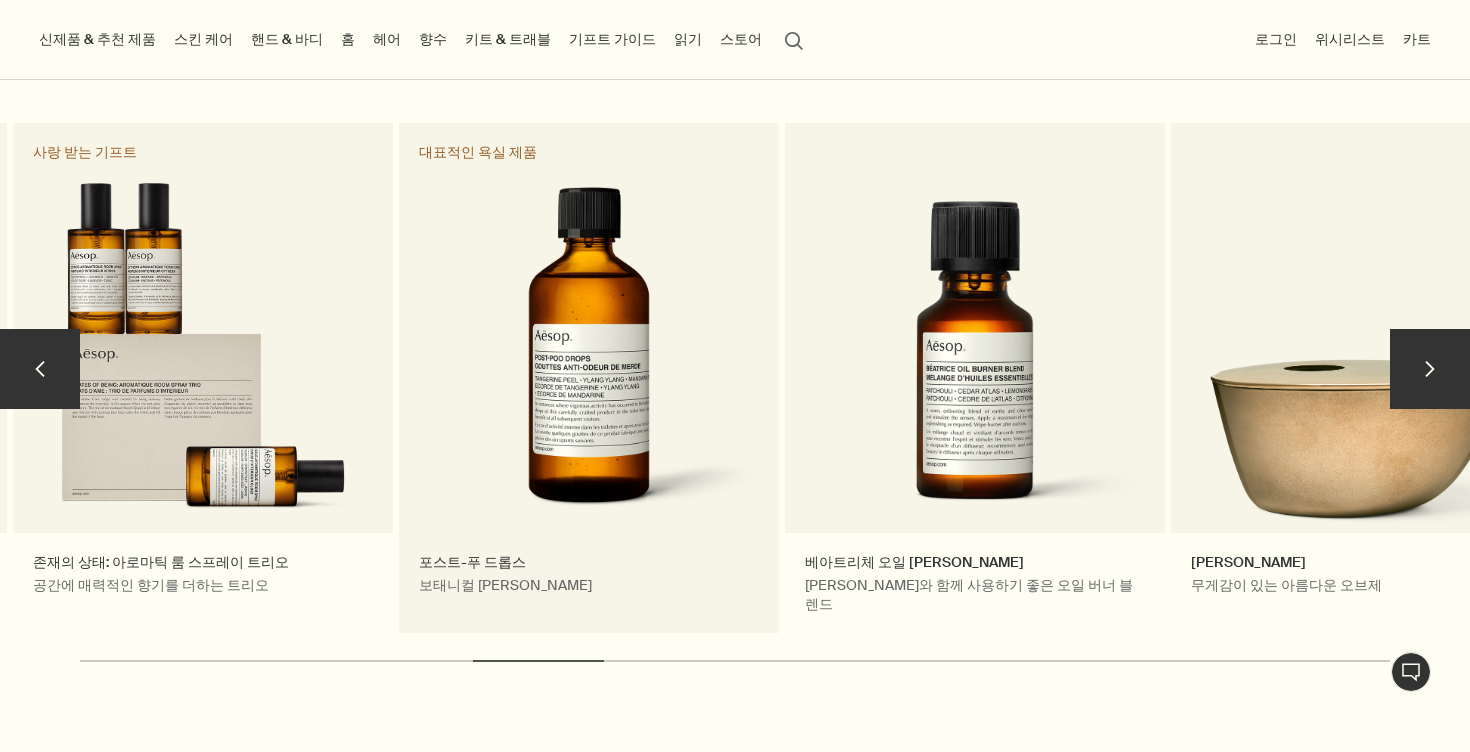 drag, startPoint x: 902, startPoint y: 352, endPoint x: 397, endPoint y: 353, distance: 505.00098 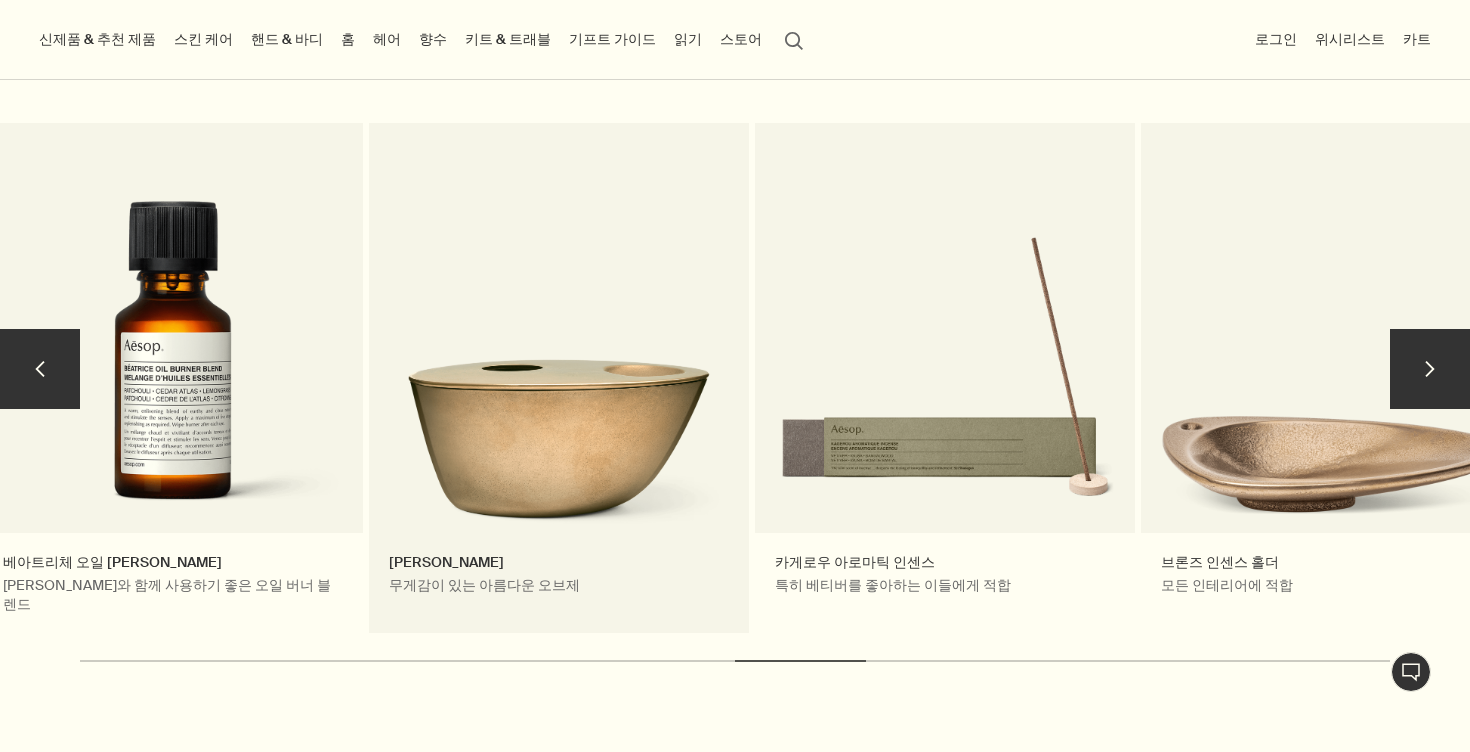 drag, startPoint x: 993, startPoint y: 346, endPoint x: 455, endPoint y: 359, distance: 538.15704 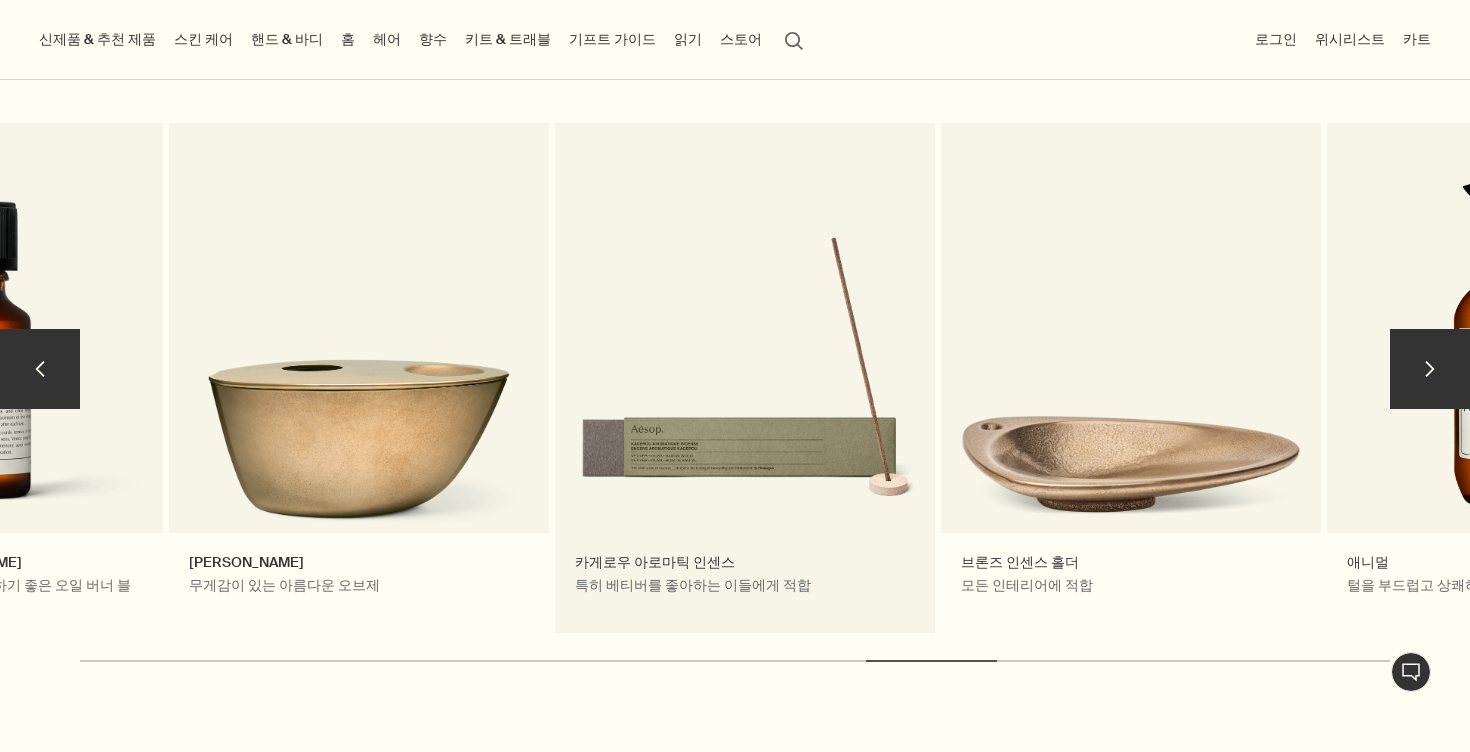 drag 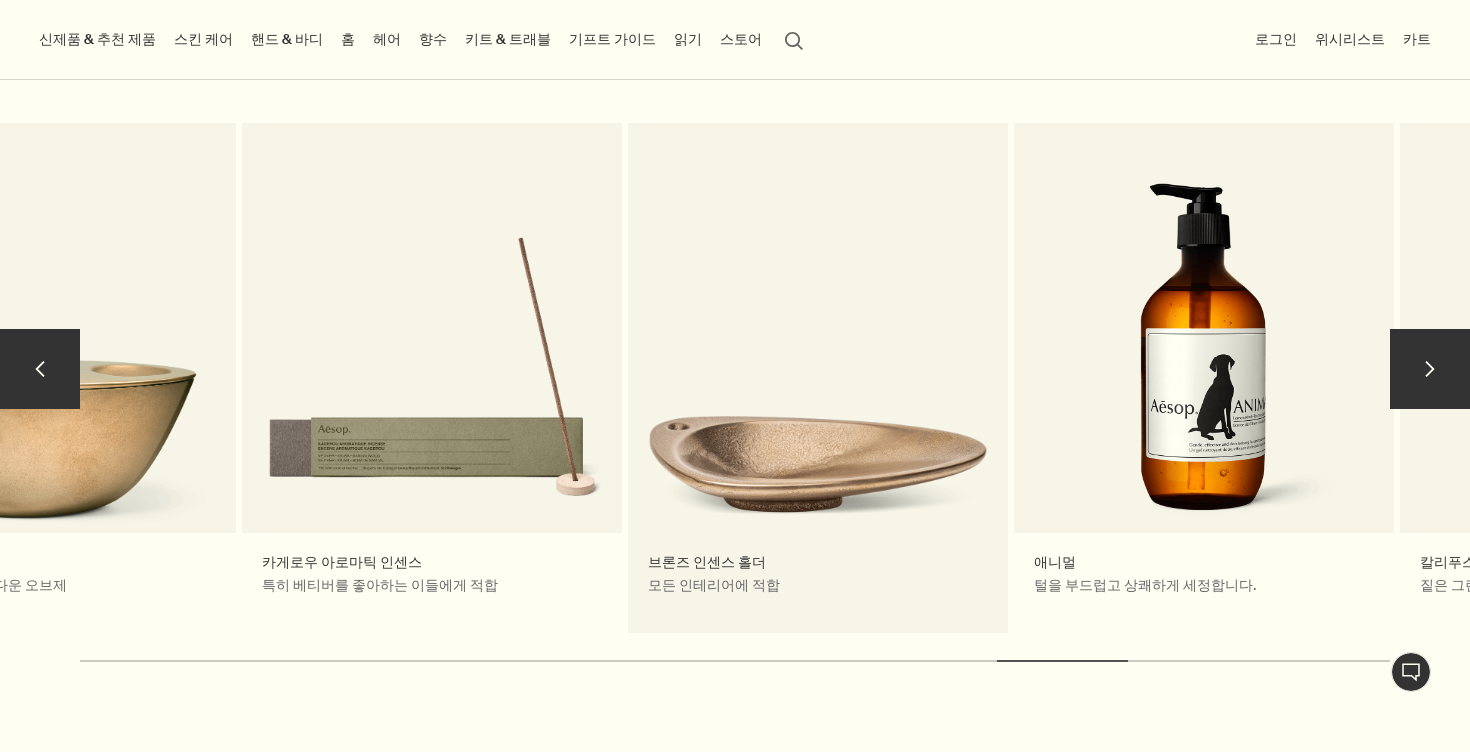 click on "브론즈 인센스 홀더 모든 인테리어에 적합" at bounding box center (818, 379) 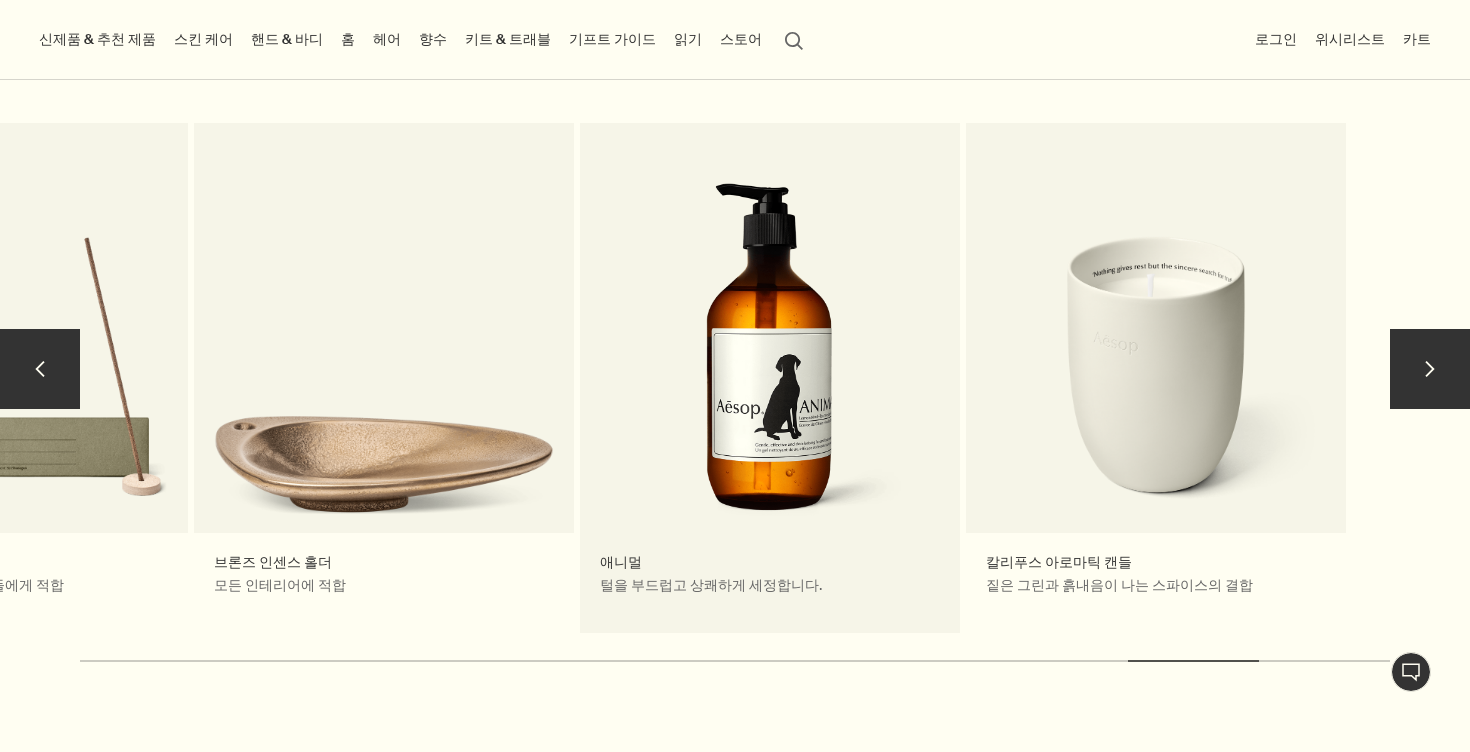click on "애니멀 털을 부드럽고 상쾌하게 세정합니다." at bounding box center [770, 379] 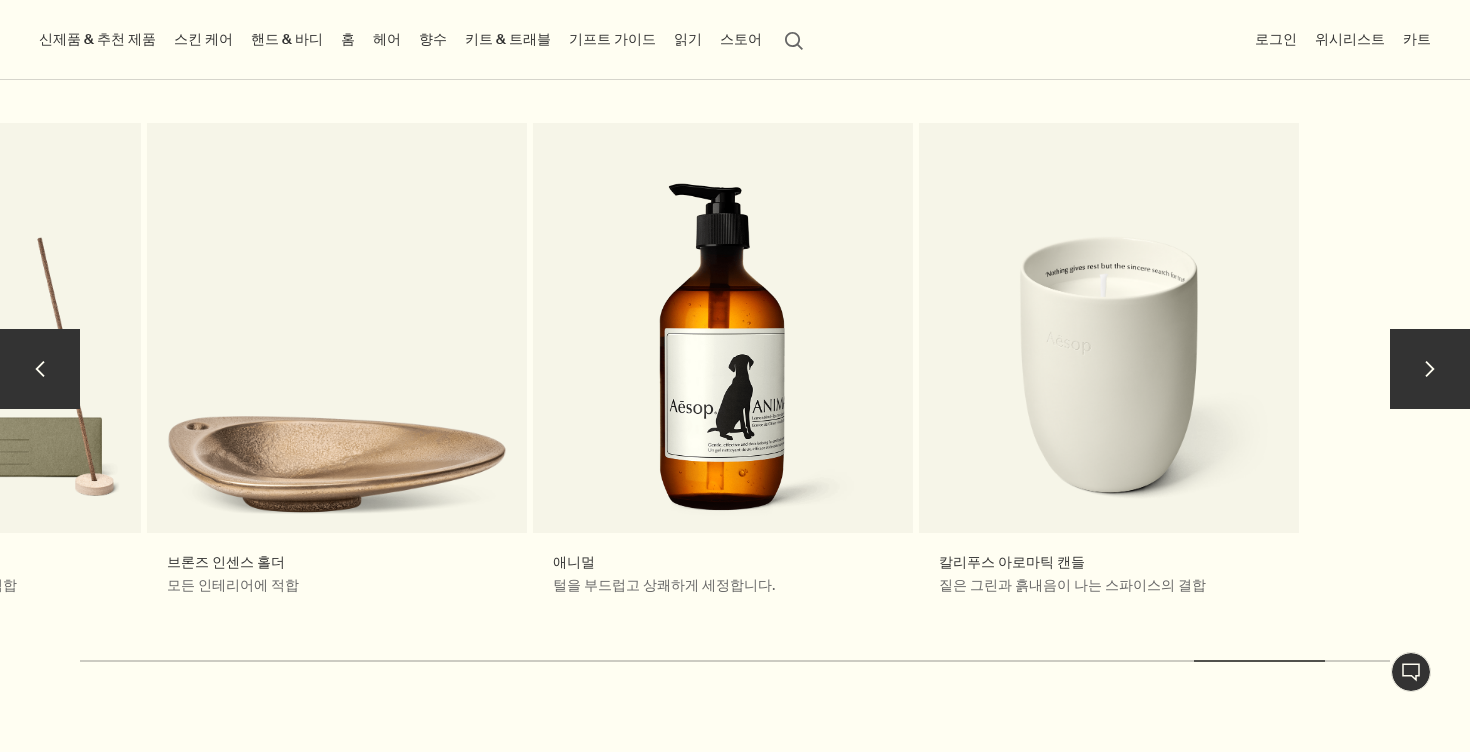click on "chevron 가정의 즐거움 홈 가정을 위한 향기로운 제품으로 구성된 홈 레인지는 실용적일 뿐만 아니라 즐거움도 선사합니다. 홈 전체 보기   rightArrow 올루스 아로마틱 룸 스프레이 가정을 상쾌하게 가꿔줍니다.   추천 제품 키테라 아로마틱 룸 스프레이 제라늄의 장막, 미르의 따뜻함  이스트로스 아로마틱 룸 스프레이 매혹적인 향기가 공간을 채웁니다. 존재의 상태: 아로마틱 룸 스프레이 트리오 공간에 매력적인 향기를 더하는 트리오 사랑 받는 기프트 포스트-푸 드롭스 보태니컬 토일렛 아로마 대표적인 욕실 제품 베아트리체 오일 버너 블렌드 오일 버너와 함께 사용하기 좋은 오일 버너 블렌드 브라스 오일 버너 무게감이 있는 아름다운 오브제 카게로우 아로마틱 인센스 특히 베티버를 좋아하는 이들에게 적합​ 브론즈 인센스 홀더 모든 인테리어에 적합 애니멀 chevron" at bounding box center (735, 409) 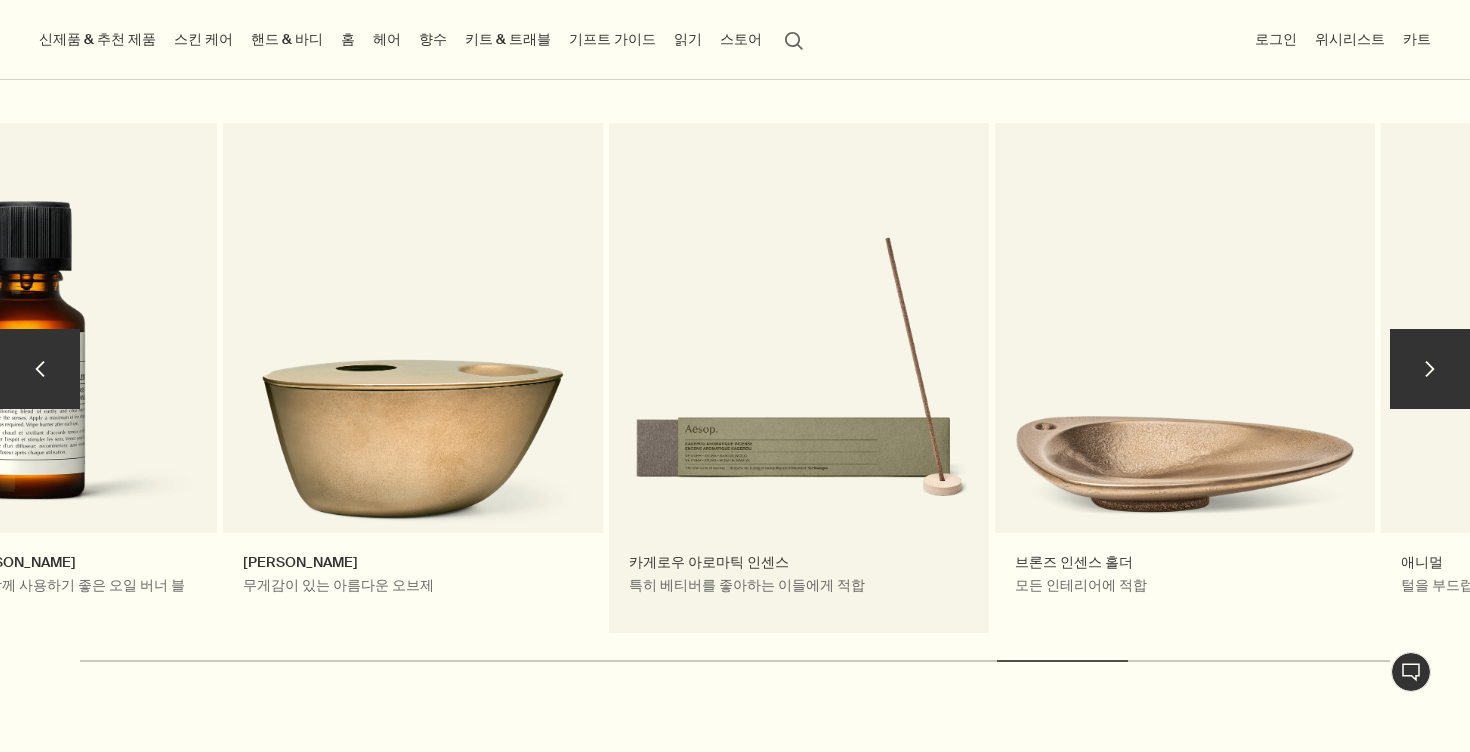 click on "카게로우 아로마틱 인센스 특히 베티버를 좋아하는 이들에게 적합​" at bounding box center (799, 379) 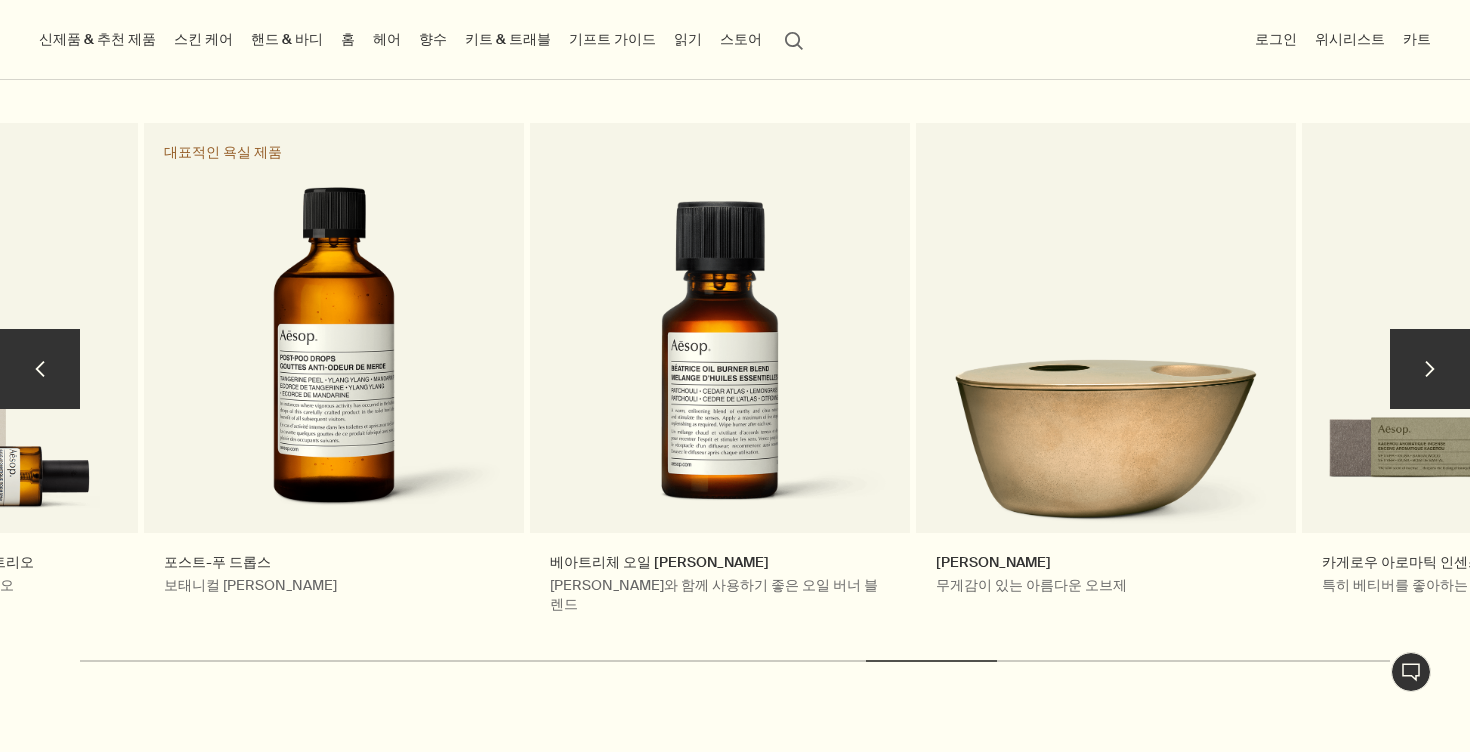 click on "chevron 가정의 즐거움 홈 가정을 위한 향기로운 제품으로 구성된 홈 레인지는 실용적일 뿐만 아니라 즐거움도 선사합니다. 홈 전체 보기   rightArrow 올루스 아로마틱 룸 스프레이 가정을 상쾌하게 가꿔줍니다.   추천 제품 키테라 아로마틱 룸 스프레이 제라늄의 장막, 미르의 따뜻함  이스트로스 아로마틱 룸 스프레이 매혹적인 향기가 공간을 채웁니다. 존재의 상태: 아로마틱 룸 스프레이 트리오 공간에 매력적인 향기를 더하는 트리오 사랑 받는 기프트 포스트-푸 드롭스 보태니컬 토일렛 아로마 대표적인 욕실 제품 베아트리체 오일 버너 블렌드 오일 버너와 함께 사용하기 좋은 오일 버너 블렌드 브라스 오일 버너 무게감이 있는 아름다운 오브제 카게로우 아로마틱 인센스 특히 베티버를 좋아하는 이들에게 적합​ 브론즈 인센스 홀더 모든 인테리어에 적합 애니멀 chevron" at bounding box center [735, 409] 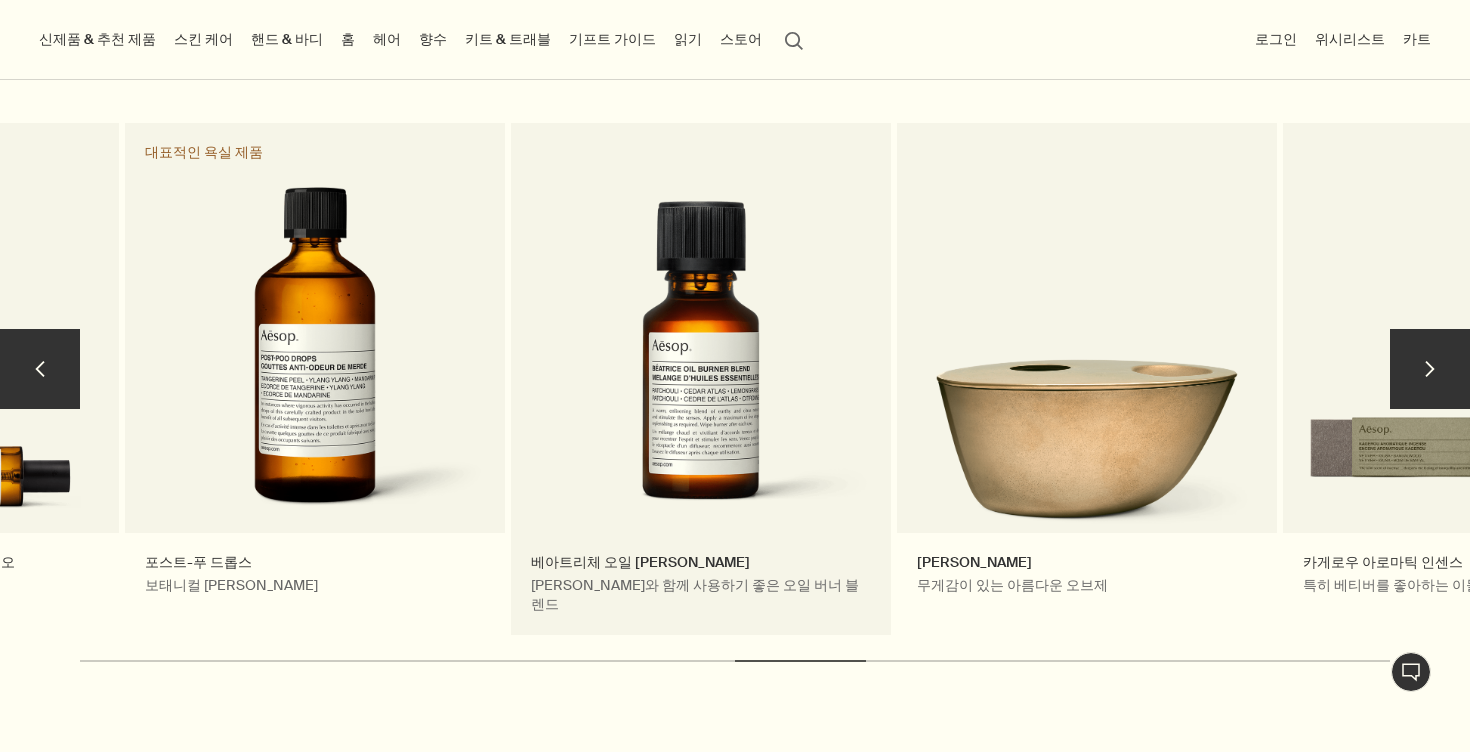 click on "베아트리체 오일 버너 블렌드 오일 버너와 함께 사용하기 좋은 오일 버너 블렌드" at bounding box center (701, 379) 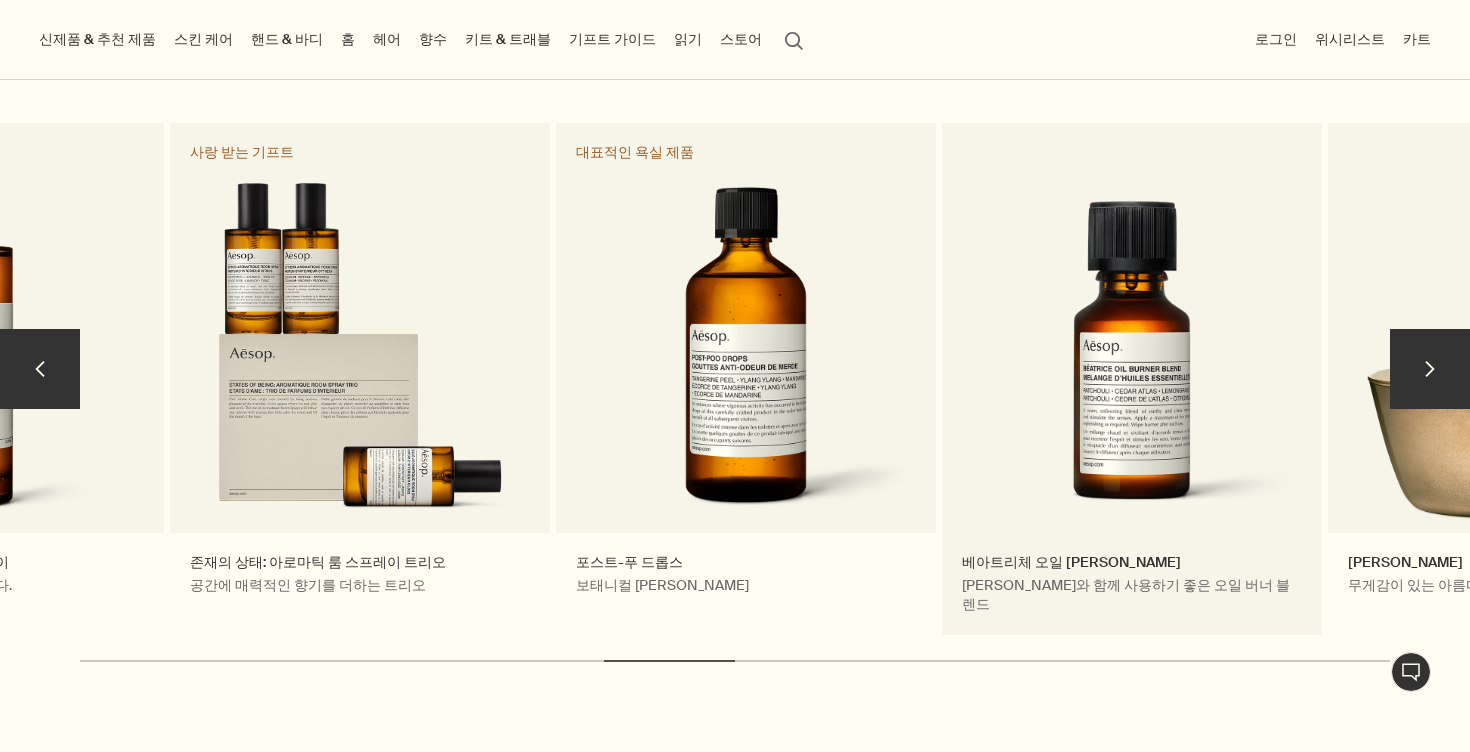 click on "포스트-푸 드롭스 보태니컬 토일렛 아로마 대표적인 욕실 제품" at bounding box center [746, 379] 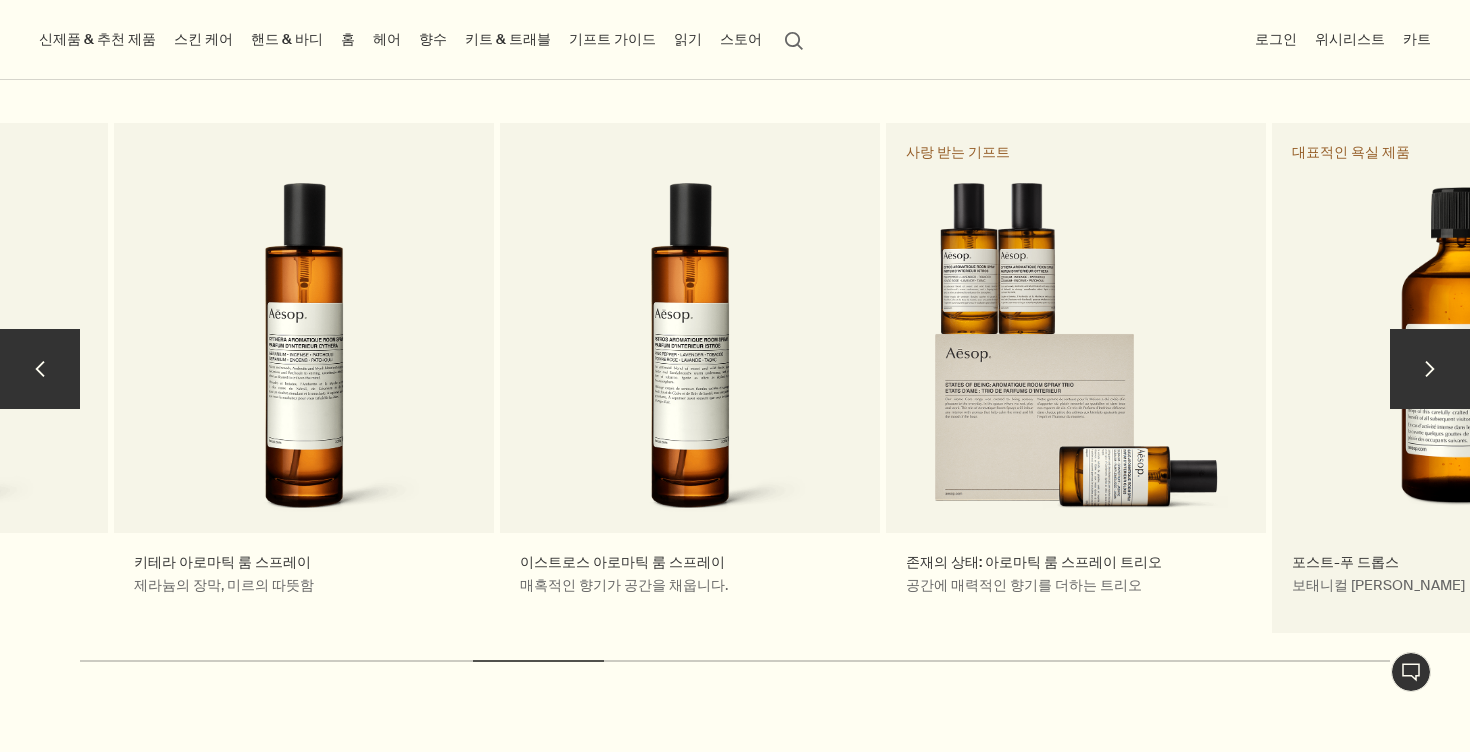click on "가정의 즐거움 홈 가정을 위한 향기로운 제품으로 구성된 홈 레인지는 실용적일 뿐만 아니라 즐거움도 선사합니다. 홈 전체 보기   rightArrow 올루스 아로마틱 룸 스프레이 가정을 상쾌하게 가꿔줍니다.   추천 제품 키테라 아로마틱 룸 스프레이 제라늄의 장막, 미르의 따뜻함  이스트로스 아로마틱 룸 스프레이 매혹적인 향기가 공간을 채웁니다. 존재의 상태: 아로마틱 룸 스프레이 트리오 공간에 매력적인 향기를 더하는 트리오 사랑 받는 기프트 포스트-푸 드롭스 보태니컬 토일렛 아로마 대표적인 욕실 제품 베아트리체 오일 버너 블렌드 오일 버너와 함께 사용하기 좋은 오일 버너 블렌드 브라스 오일 버너 무게감이 있는 아름다운 오브제 카게로우 아로마틱 인센스 특히 베티버를 좋아하는 이들에게 적합​ 브론즈 인센스 홀더 모든 인테리어에 적합 애니멀" at bounding box center (1658, 379) 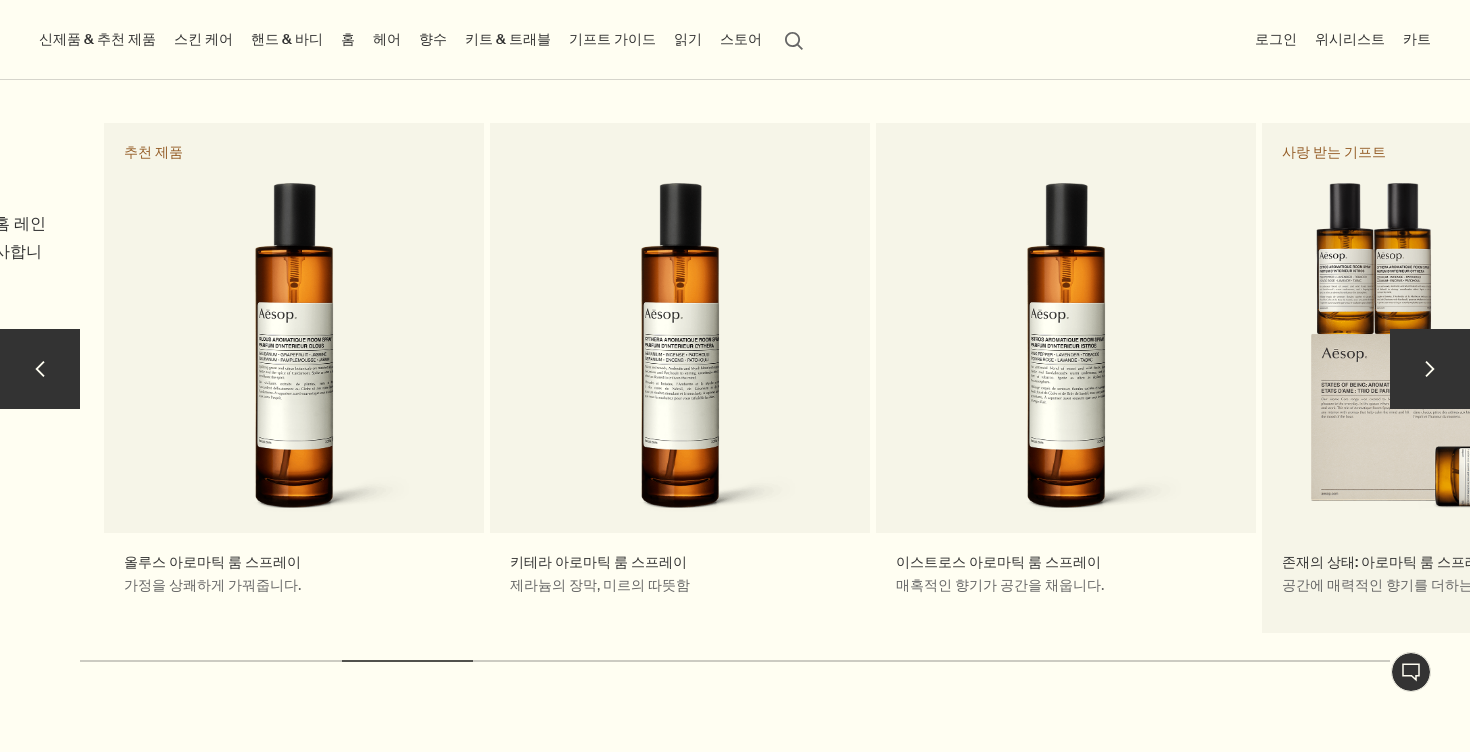 click on "존재의 상태: 아로마틱 룸 스프레이 트리오 공간에 매력적인 향기를 더하는 트리오 사랑 받는 기프트" at bounding box center (1452, 379) 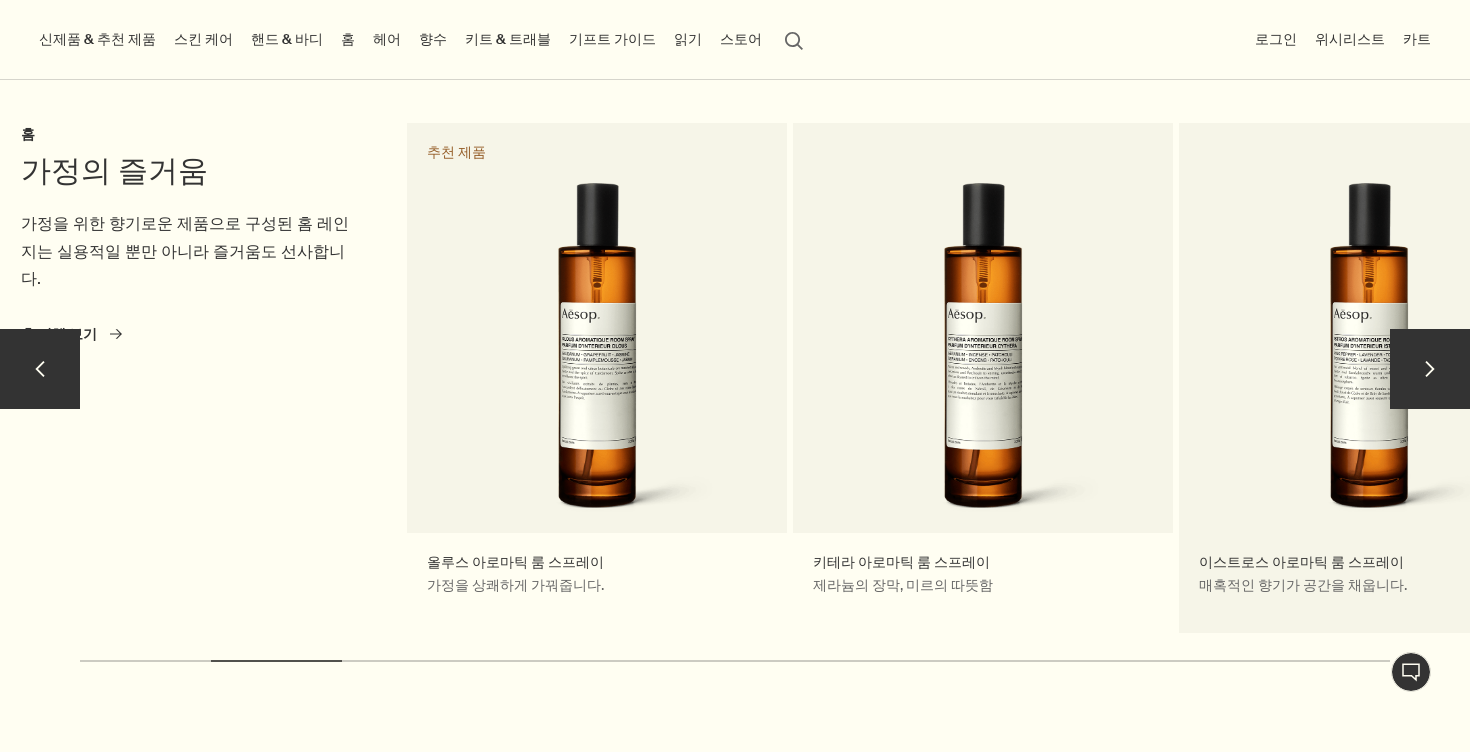 click on "이스트로스 아로마틱 룸 스프레이 매혹적인 향기가 공간을 채웁니다." at bounding box center (1369, 379) 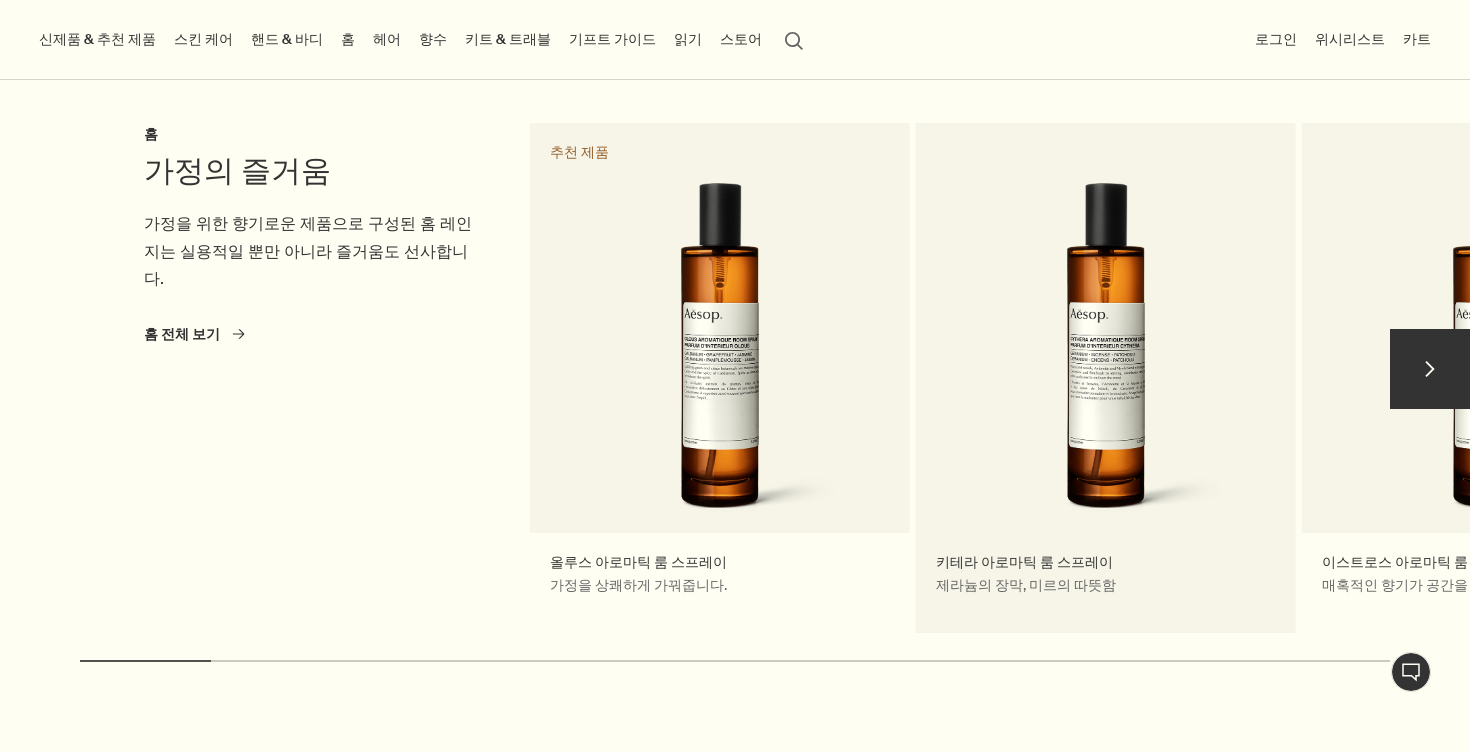 click on "가정의 즐거움 홈 가정을 위한 향기로운 제품으로 구성된 홈 레인지는 실용적일 뿐만 아니라 즐거움도 선사합니다. 홈 전체 보기   rightArrow 올루스 아로마틱 룸 스프레이 가정을 상쾌하게 가꿔줍니다.   추천 제품 키테라 아로마틱 룸 스프레이 제라늄의 장막, 미르의 따뜻함  이스트로스 아로마틱 룸 스프레이 매혹적인 향기가 공간을 채웁니다. 존재의 상태: 아로마틱 룸 스프레이 트리오 공간에 매력적인 향기를 더하는 트리오 사랑 받는 기프트 포스트-푸 드롭스 보태니컬 토일렛 아로마 대표적인 욕실 제품 베아트리체 오일 버너 블렌드 오일 버너와 함께 사용하기 좋은 오일 버너 블렌드 브라스 오일 버너 무게감이 있는 아름다운 오브제 카게로우 아로마틱 인센스 특히 베티버를 좋아하는 이들에게 적합​ 브론즈 인센스 홀더 모든 인테리어에 적합 애니멀" at bounding box center (2460, 379) 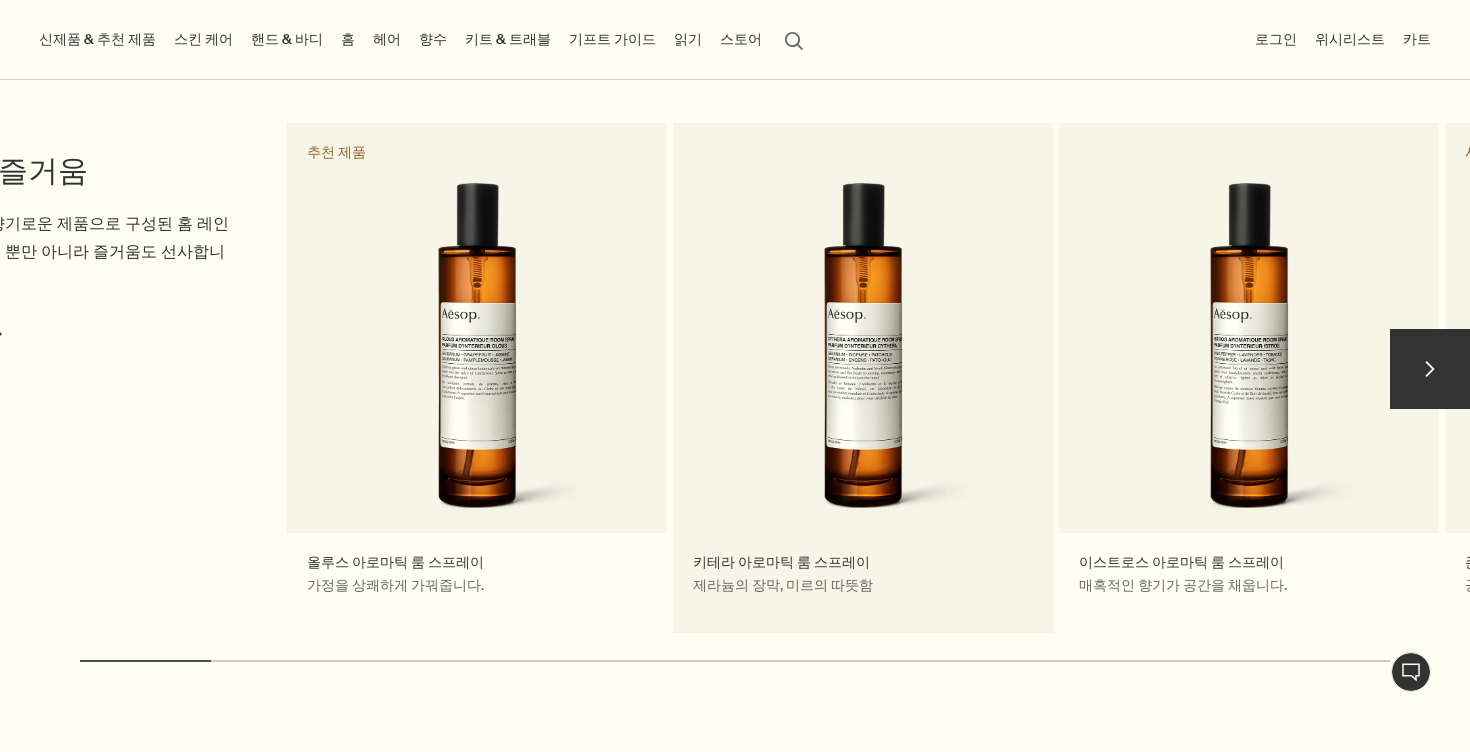 click on "키테라 아로마틱 룸 스프레이 제라늄의 장막, 미르의 따뜻함" at bounding box center (863, 379) 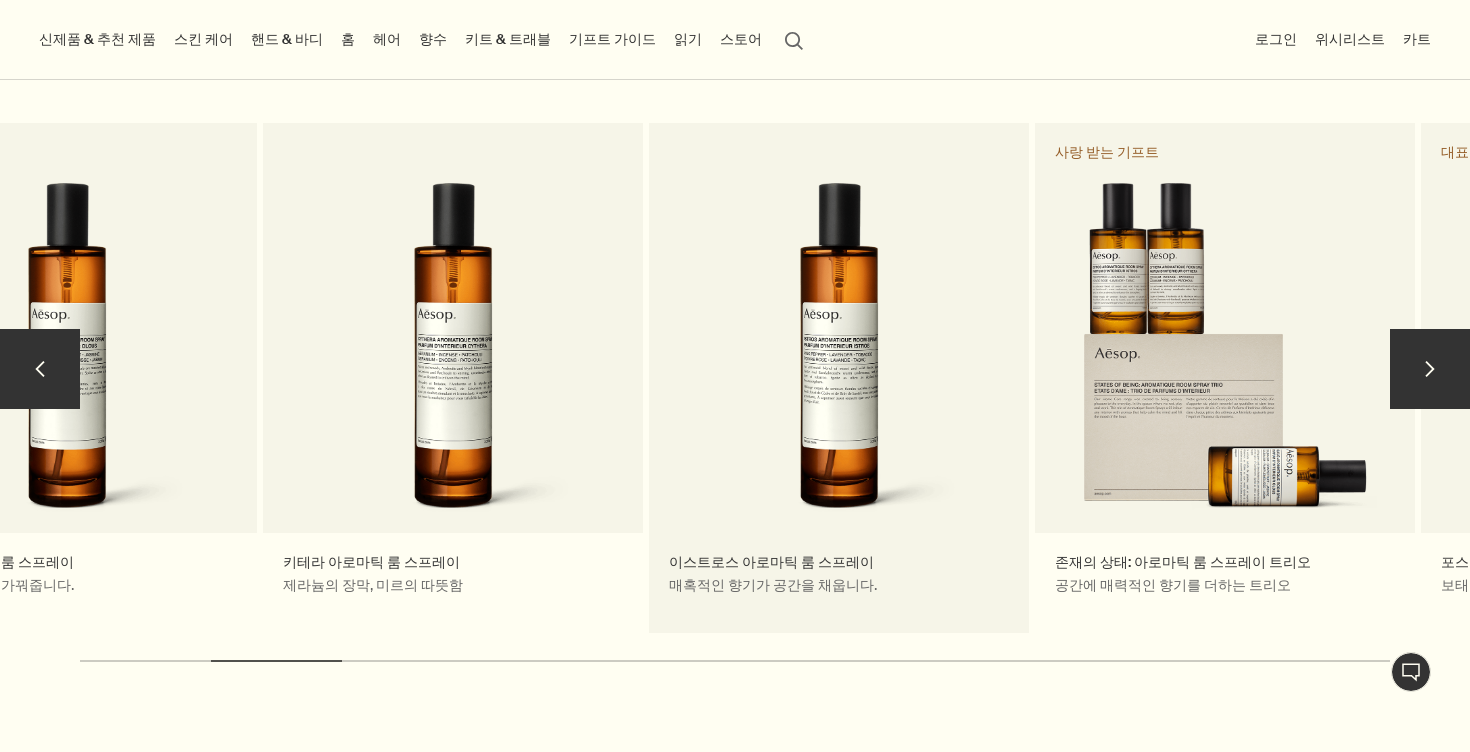 click on "이스트로스 아로마틱 룸 스프레이 매혹적인 향기가 공간을 채웁니다." at bounding box center [839, 379] 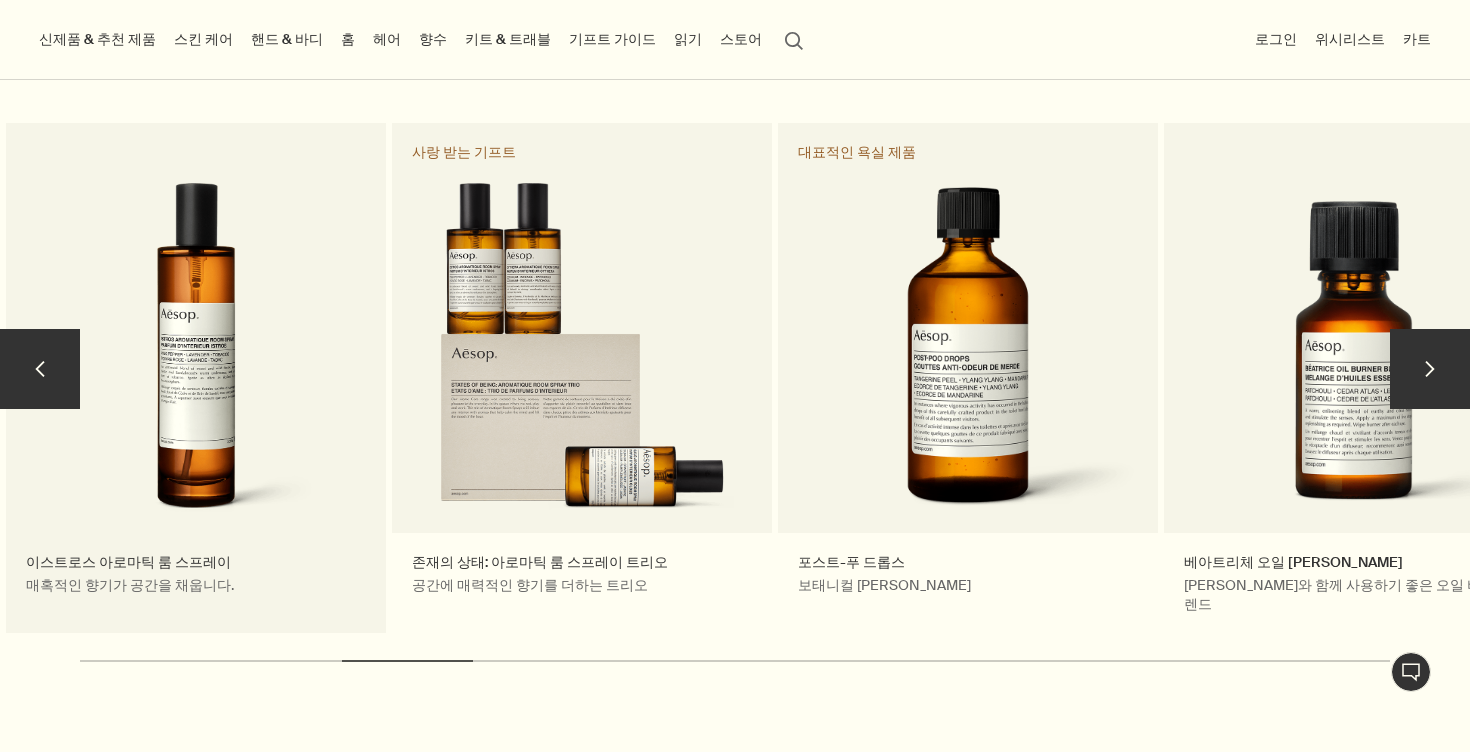 click on "이스트로스 아로마틱 룸 스프레이 매혹적인 향기가 공간을 채웁니다." at bounding box center (196, 379) 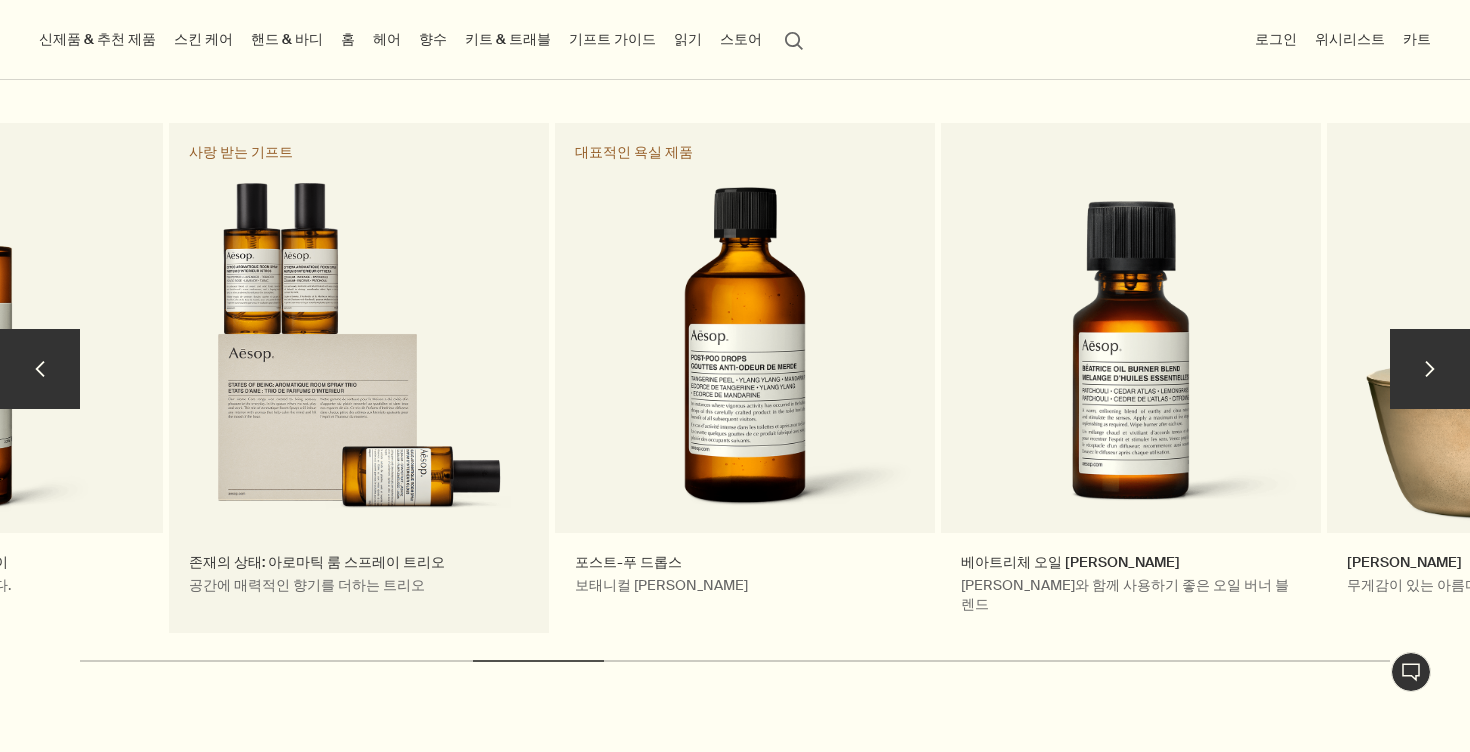 click on "존재의 상태: 아로마틱 룸 스프레이 트리오 공간에 매력적인 향기를 더하는 트리오 사랑 받는 기프트" at bounding box center (359, 379) 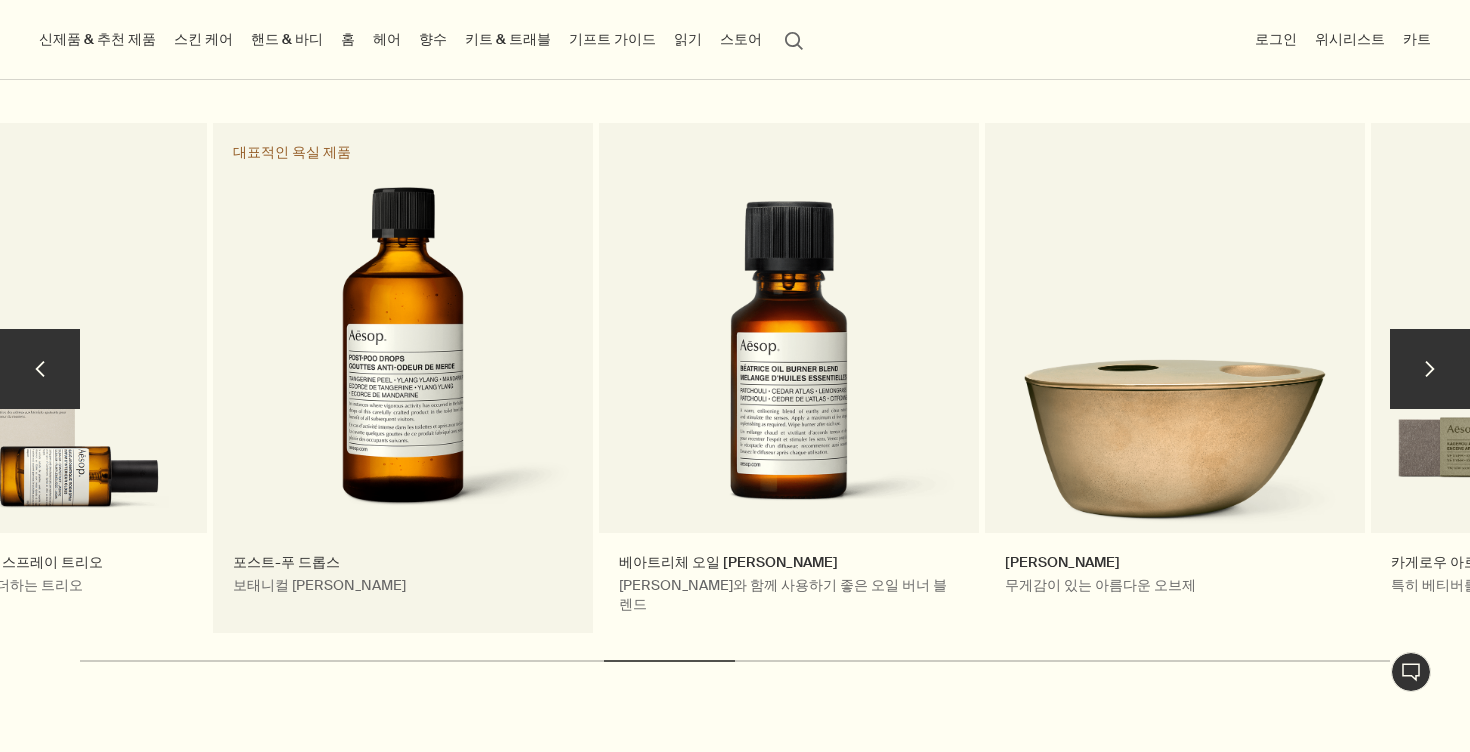 click on "포스트-푸 드롭스 보태니컬 토일렛 아로마 대표적인 욕실 제품" at bounding box center [403, 379] 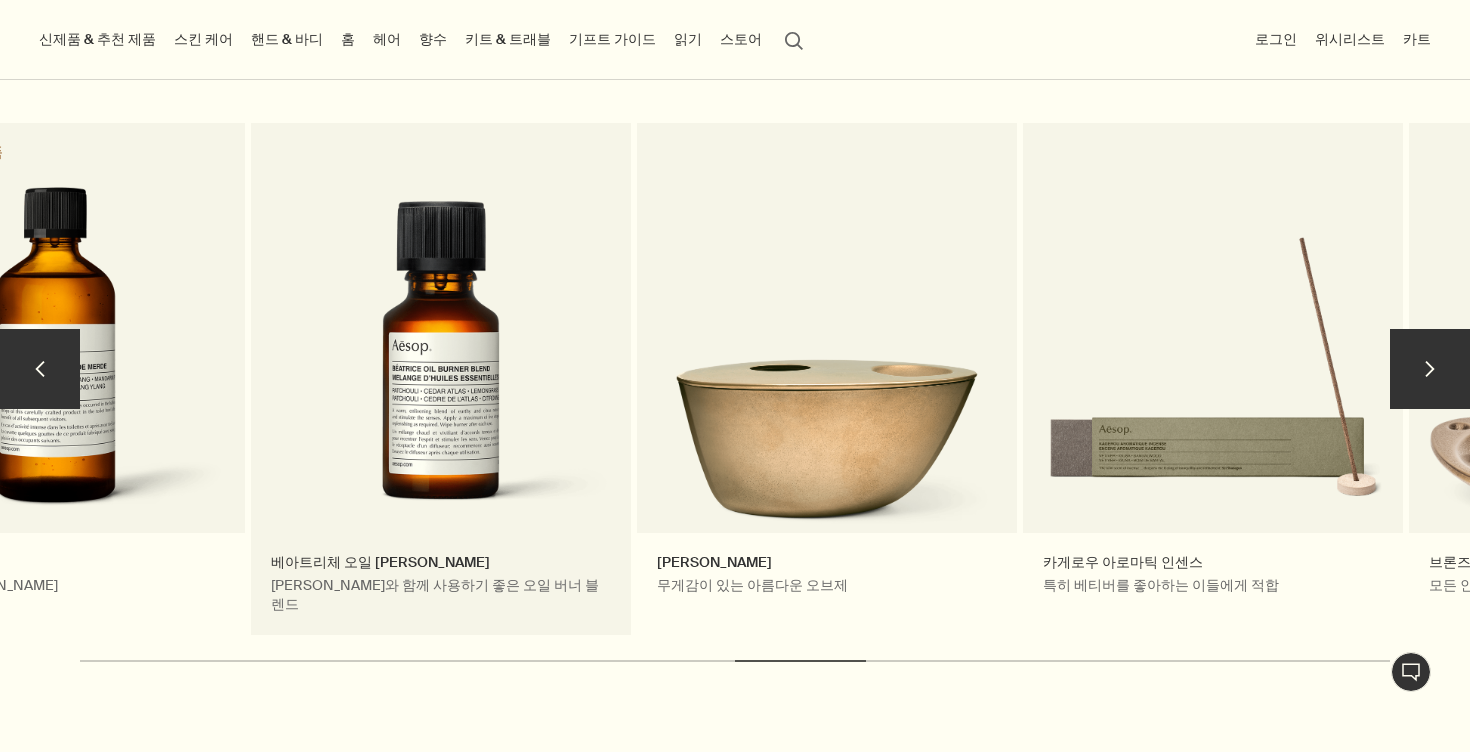click on "베아트리체 오일 버너 블렌드 오일 버너와 함께 사용하기 좋은 오일 버너 블렌드" at bounding box center [441, 379] 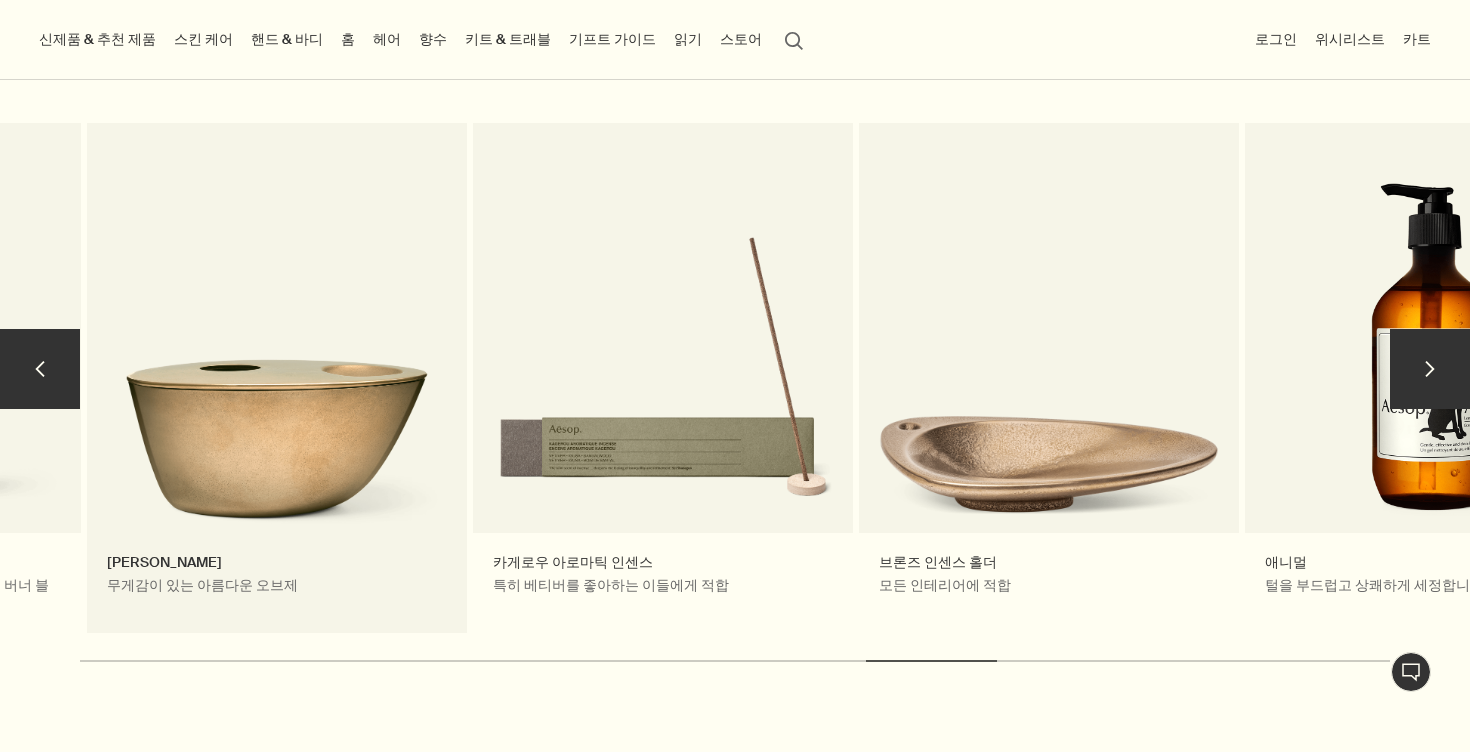 click on "브라스 오일 버너 무게감이 있는 아름다운 오브제" at bounding box center (277, 379) 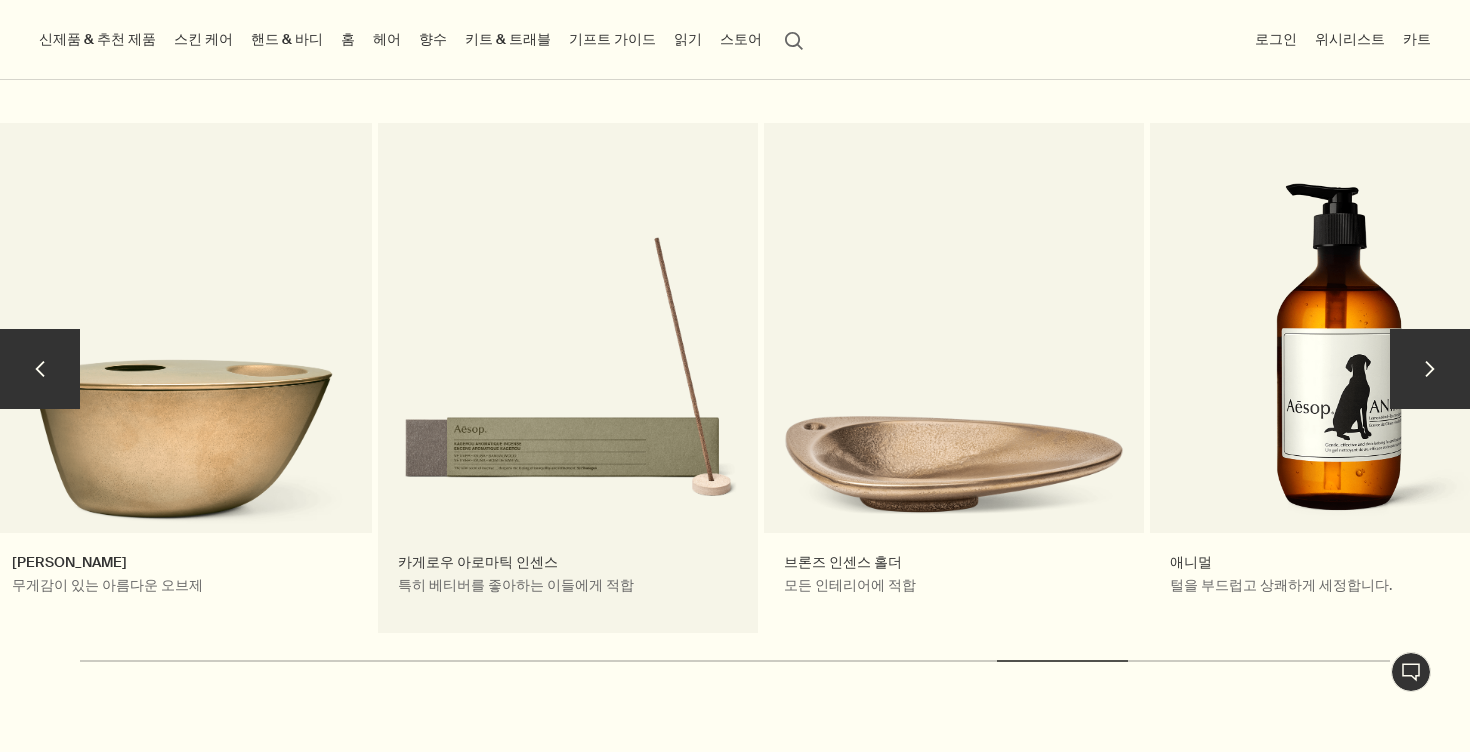 click on "카게로우 아로마틱 인센스 특히 베티버를 좋아하는 이들에게 적합​" at bounding box center [568, 379] 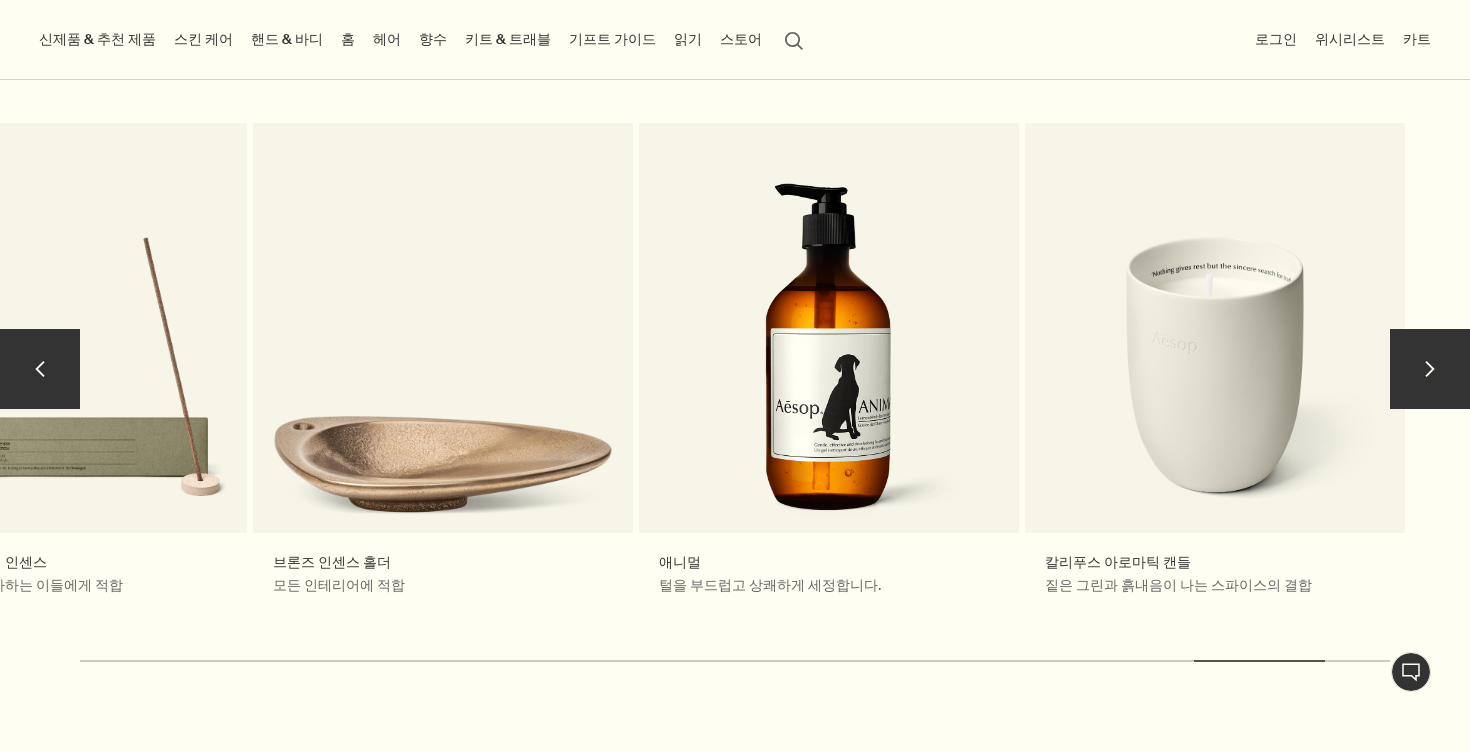 click on "chevron 가정의 즐거움 홈 가정을 위한 향기로운 제품으로 구성된 홈 레인지는 실용적일 뿐만 아니라 즐거움도 선사합니다. 홈 전체 보기   rightArrow 올루스 아로마틱 룸 스프레이 가정을 상쾌하게 가꿔줍니다.   추천 제품 키테라 아로마틱 룸 스프레이 제라늄의 장막, 미르의 따뜻함  이스트로스 아로마틱 룸 스프레이 매혹적인 향기가 공간을 채웁니다. 존재의 상태: 아로마틱 룸 스프레이 트리오 공간에 매력적인 향기를 더하는 트리오 사랑 받는 기프트 포스트-푸 드롭스 보태니컬 토일렛 아로마 대표적인 욕실 제품 베아트리체 오일 버너 블렌드 오일 버너와 함께 사용하기 좋은 오일 버너 블렌드 브라스 오일 버너 무게감이 있는 아름다운 오브제 카게로우 아로마틱 인센스 특히 베티버를 좋아하는 이들에게 적합​ 브론즈 인센스 홀더 모든 인테리어에 적합 애니멀 chevron" at bounding box center (735, 409) 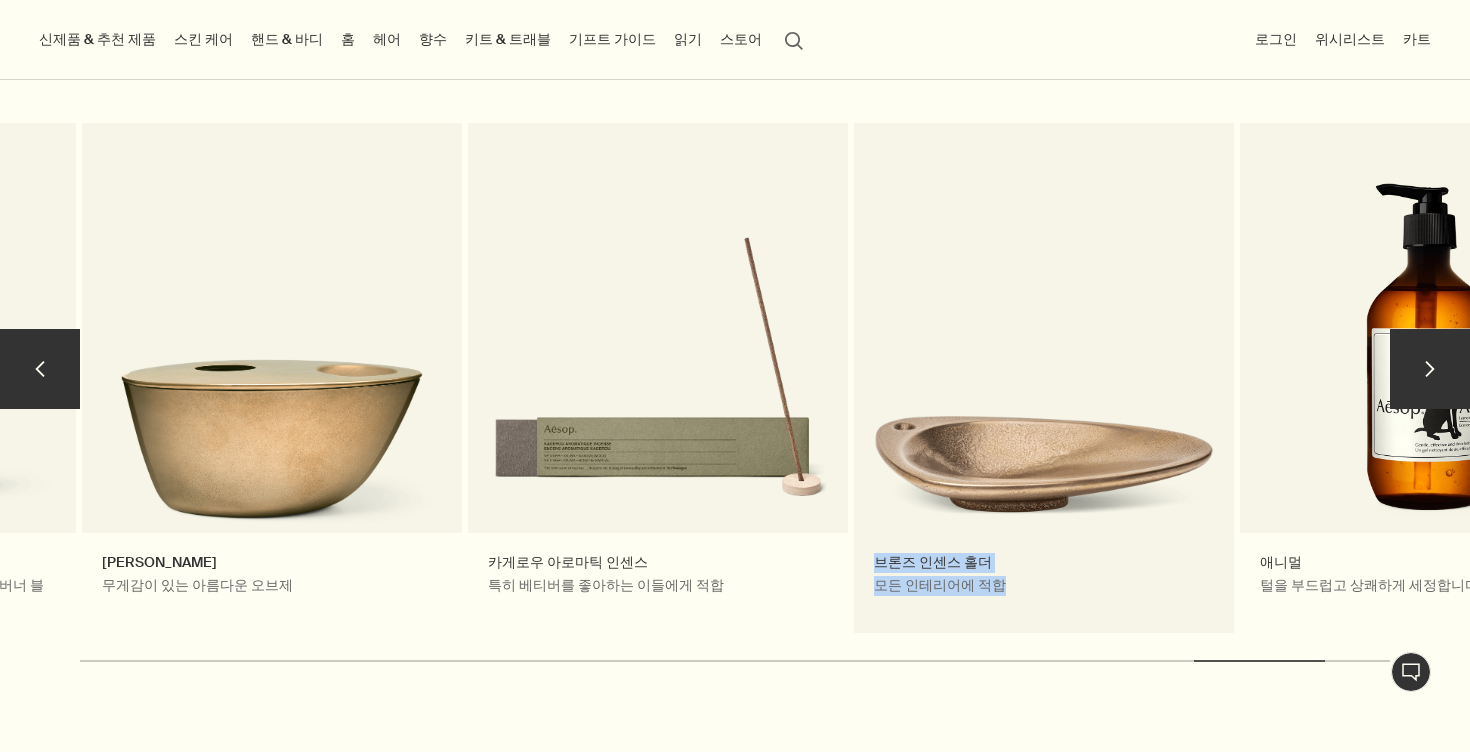 click on "가정의 즐거움 홈 가정을 위한 향기로운 제품으로 구성된 홈 레인지는 실용적일 뿐만 아니라 즐거움도 선사합니다. 홈 전체 보기   rightArrow 올루스 아로마틱 룸 스프레이 가정을 상쾌하게 가꿔줍니다.   추천 제품 키테라 아로마틱 룸 스프레이 제라늄의 장막, 미르의 따뜻함  이스트로스 아로마틱 룸 스프레이 매혹적인 향기가 공간을 채웁니다. 존재의 상태: 아로마틱 룸 스프레이 트리오 공간에 매력적인 향기를 더하는 트리오 사랑 받는 기프트 포스트-푸 드롭스 보태니컬 토일렛 아로마 대표적인 욕실 제품 베아트리체 오일 버너 블렌드 오일 버너와 함께 사용하기 좋은 오일 버너 블렌드 브라스 오일 버너 무게감이 있는 아름다운 오브제 카게로우 아로마틱 인센스 특히 베티버를 좋아하는 이들에게 적합​ 브론즈 인센스 홀더 모든 인테리어에 적합 애니멀" at bounding box center [-304, 379] 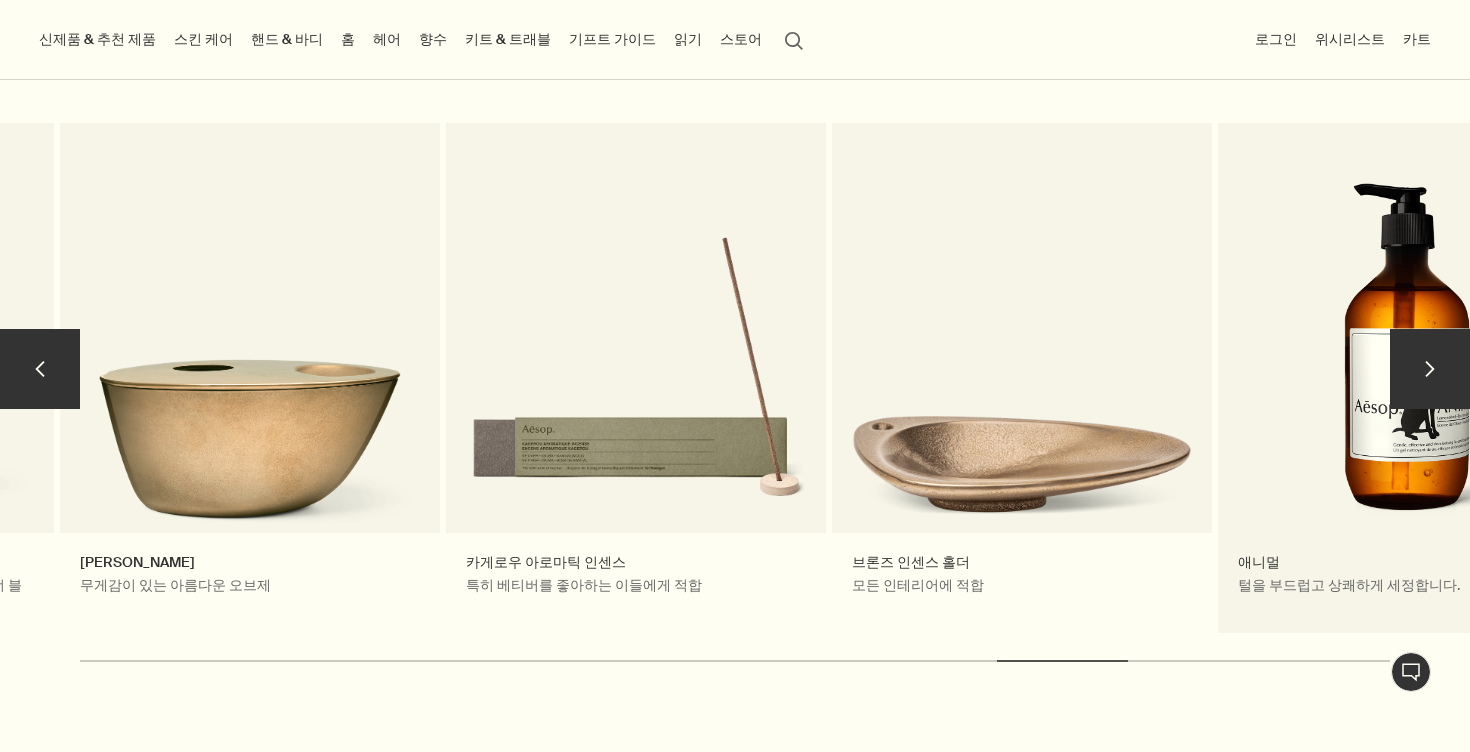 click on "가정의 즐거움 홈 가정을 위한 향기로운 제품으로 구성된 홈 레인지는 실용적일 뿐만 아니라 즐거움도 선사합니다. 홈 전체 보기   rightArrow 올루스 아로마틱 룸 스프레이 가정을 상쾌하게 가꿔줍니다.   추천 제품 키테라 아로마틱 룸 스프레이 제라늄의 장막, 미르의 따뜻함  이스트로스 아로마틱 룸 스프레이 매혹적인 향기가 공간을 채웁니다. 존재의 상태: 아로마틱 룸 스프레이 트리오 공간에 매력적인 향기를 더하는 트리오 사랑 받는 기프트 포스트-푸 드롭스 보태니컬 토일렛 아로마 대표적인 욕실 제품 베아트리체 오일 버너 블렌드 오일 버너와 함께 사용하기 좋은 오일 버너 블렌드 브라스 오일 버너 무게감이 있는 아름다운 오브제 카게로우 아로마틱 인센스 특히 베티버를 좋아하는 이들에게 적합​ 브론즈 인센스 홀더 모든 인테리어에 적합 애니멀" at bounding box center (-326, 379) 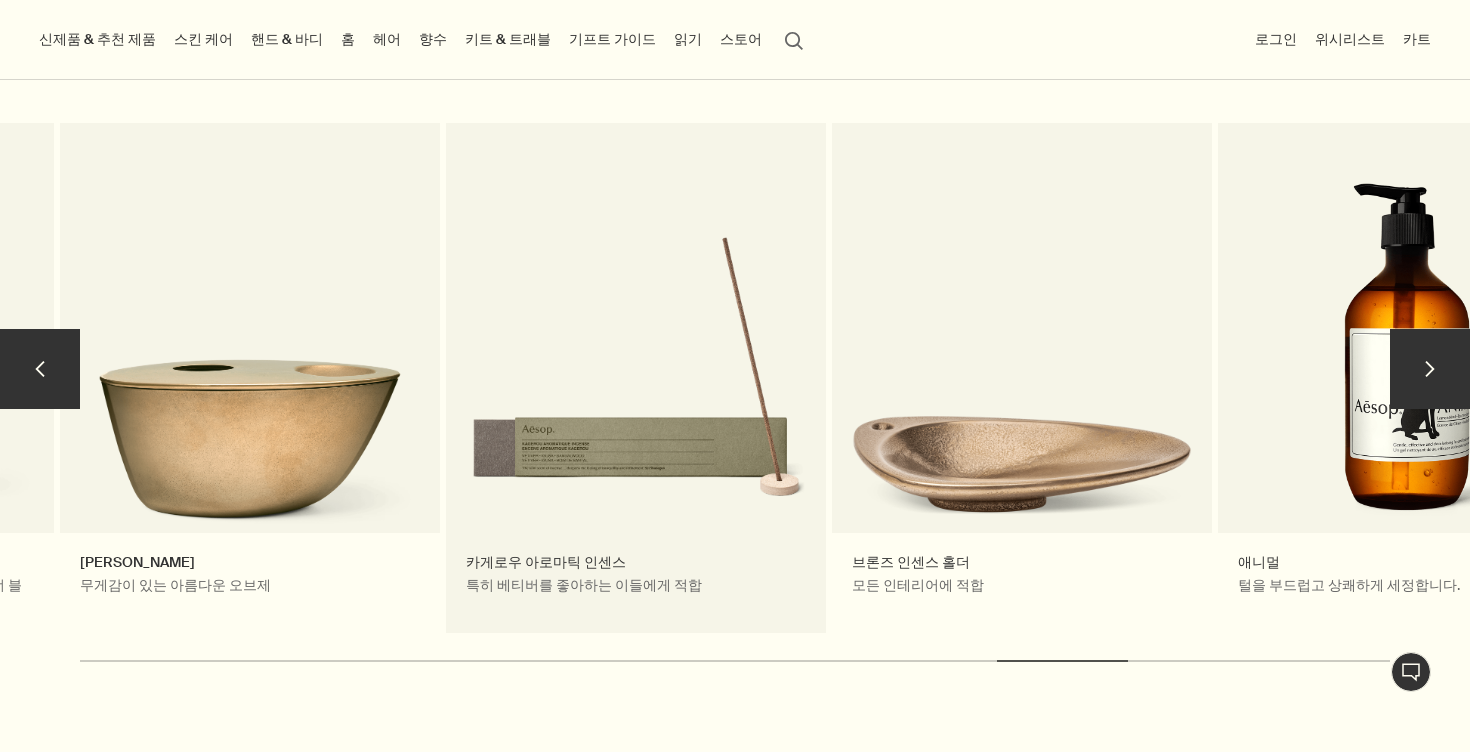 click on "chevron 가정의 즐거움 홈 가정을 위한 향기로운 제품으로 구성된 홈 레인지는 실용적일 뿐만 아니라 즐거움도 선사합니다. 홈 전체 보기   rightArrow 올루스 아로마틱 룸 스프레이 가정을 상쾌하게 가꿔줍니다.   추천 제품 키테라 아로마틱 룸 스프레이 제라늄의 장막, 미르의 따뜻함  이스트로스 아로마틱 룸 스프레이 매혹적인 향기가 공간을 채웁니다. 존재의 상태: 아로마틱 룸 스프레이 트리오 공간에 매력적인 향기를 더하는 트리오 사랑 받는 기프트 포스트-푸 드롭스 보태니컬 토일렛 아로마 대표적인 욕실 제품 베아트리체 오일 버너 블렌드 오일 버너와 함께 사용하기 좋은 오일 버너 블렌드 브라스 오일 버너 무게감이 있는 아름다운 오브제 카게로우 아로마틱 인센스 특히 베티버를 좋아하는 이들에게 적합​ 브론즈 인센스 홀더 모든 인테리어에 적합 애니멀 chevron" at bounding box center [735, 409] 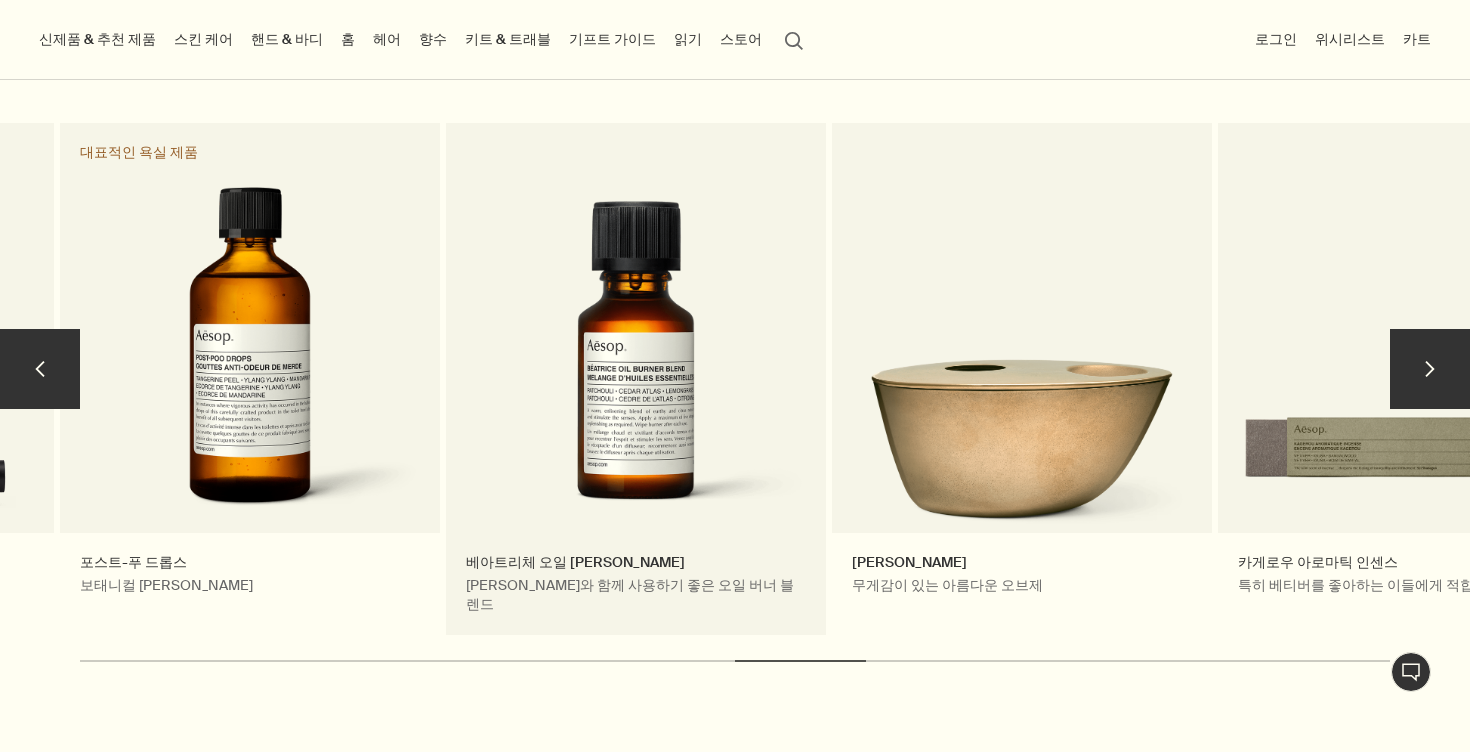 click on "베아트리체 오일 버너 블렌드 오일 버너와 함께 사용하기 좋은 오일 버너 블렌드" at bounding box center [636, 379] 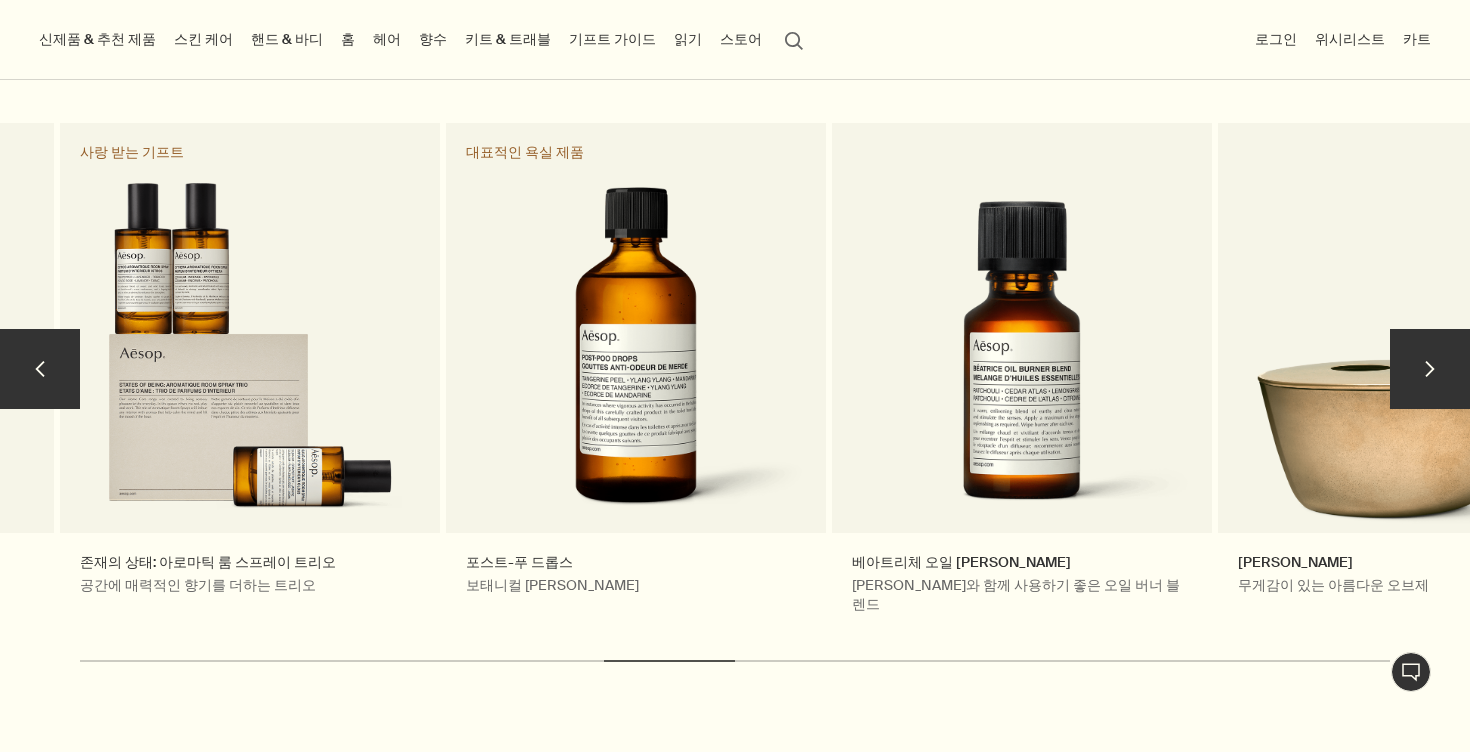 click on "chevron" at bounding box center [40, 369] 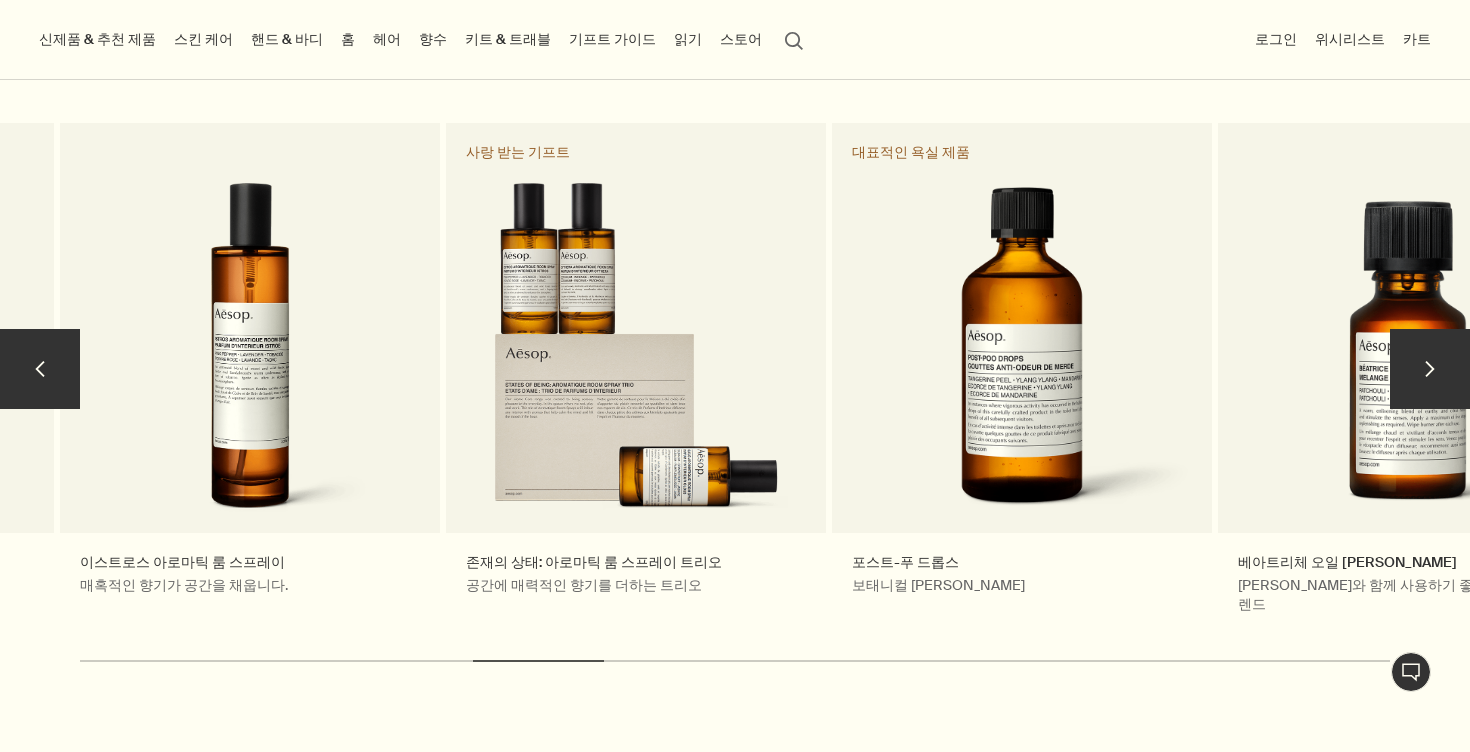 click on "chevron" at bounding box center (40, 369) 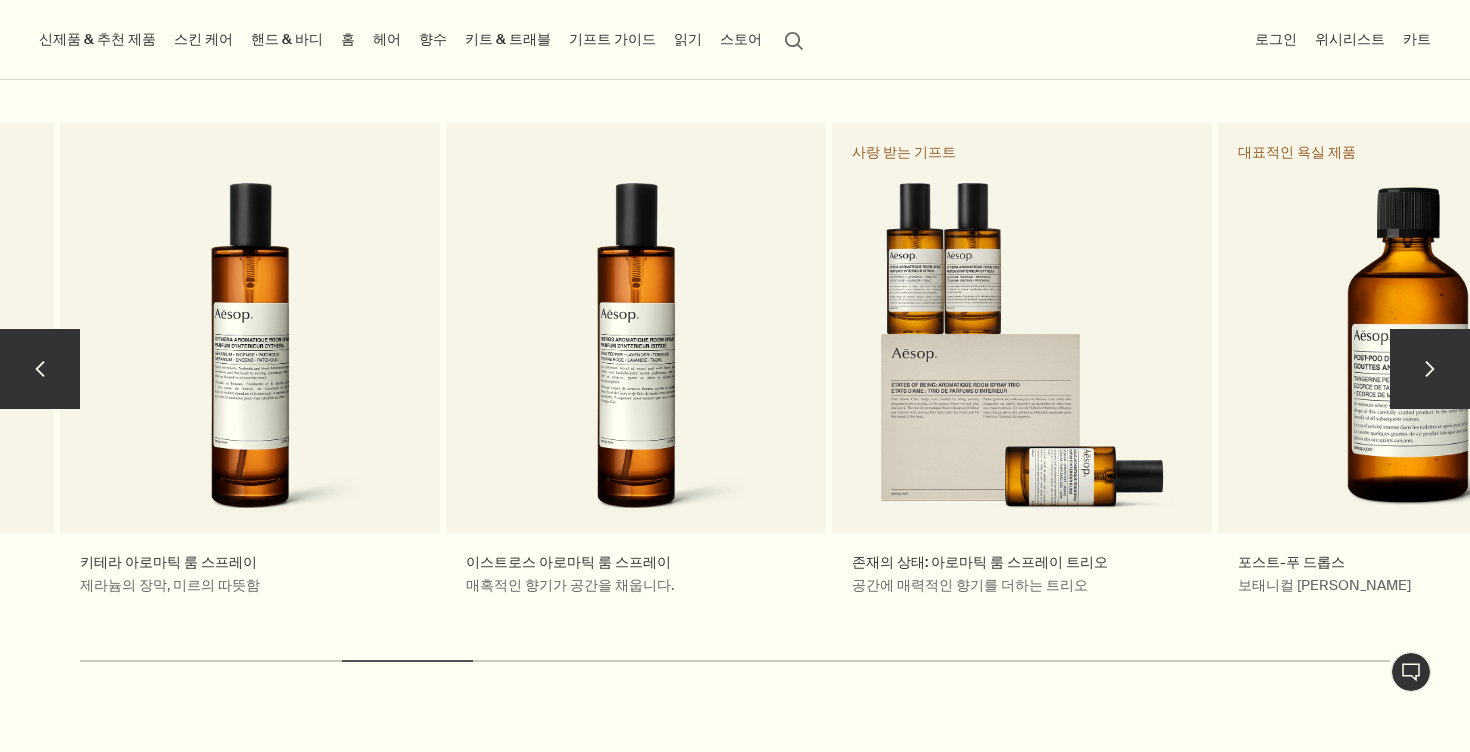 click on "chevron" at bounding box center (40, 369) 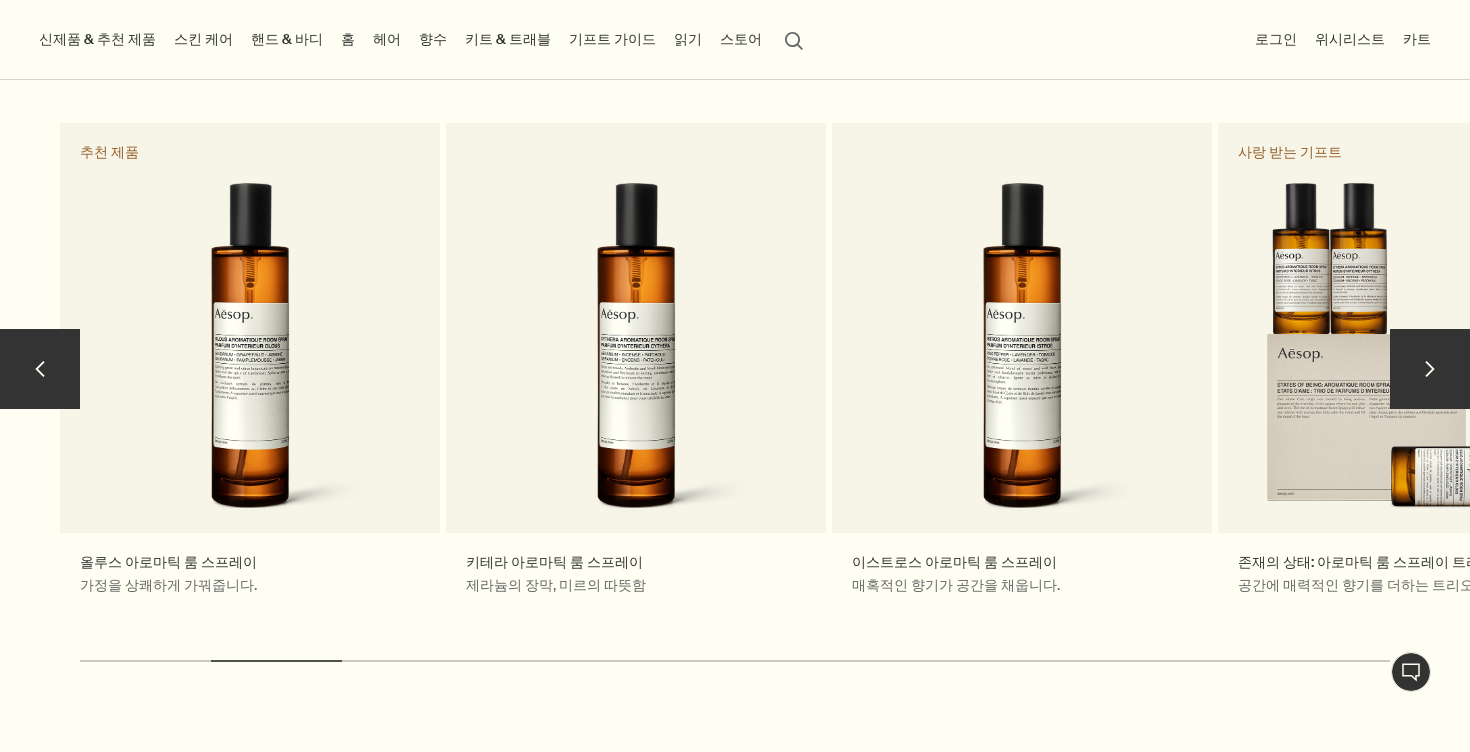 click on "chevron" at bounding box center (40, 369) 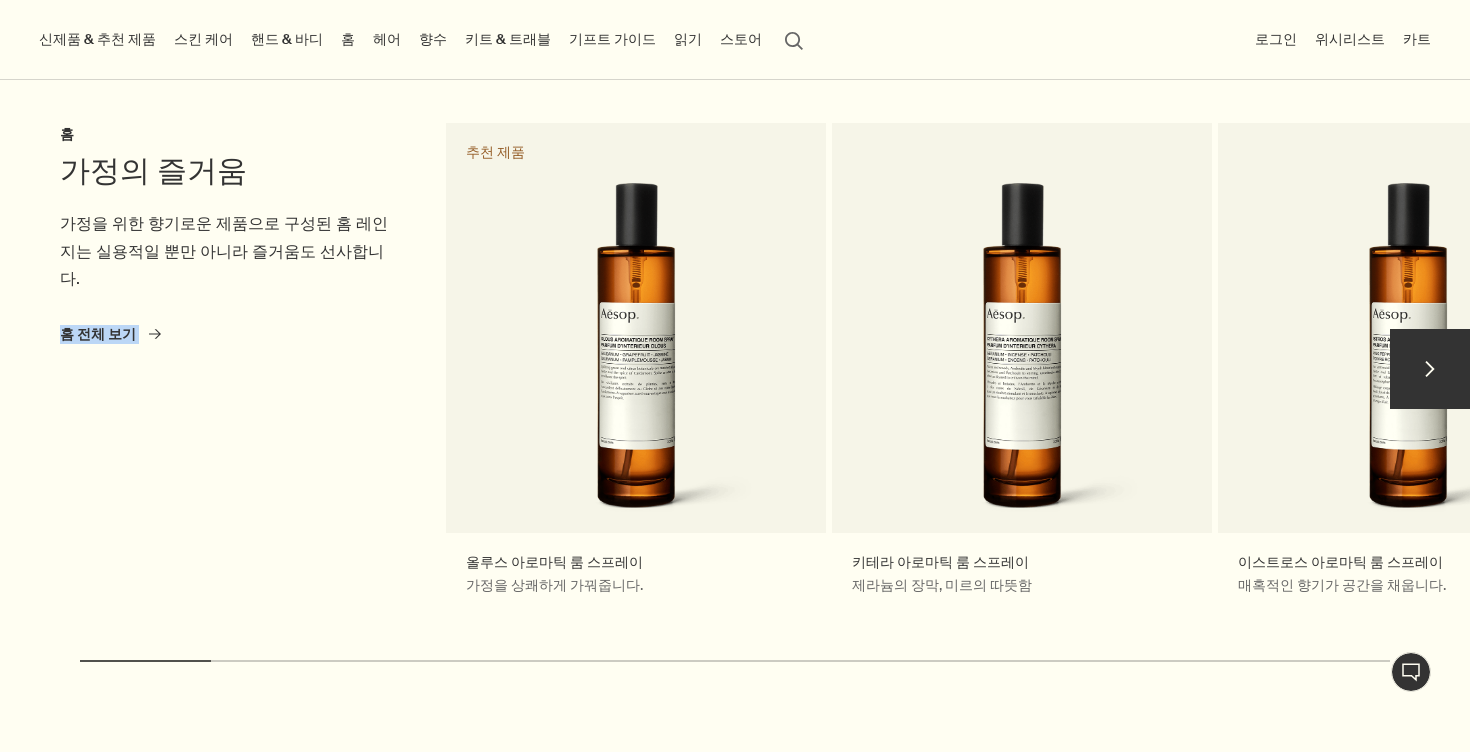 click on "가정의 즐거움 홈 가정을 위한 향기로운 제품으로 구성된 홈 레인지는 실용적일 뿐만 아니라 즐거움도 선사합니다. 홈 전체 보기   rightArrow" at bounding box center (250, 379) 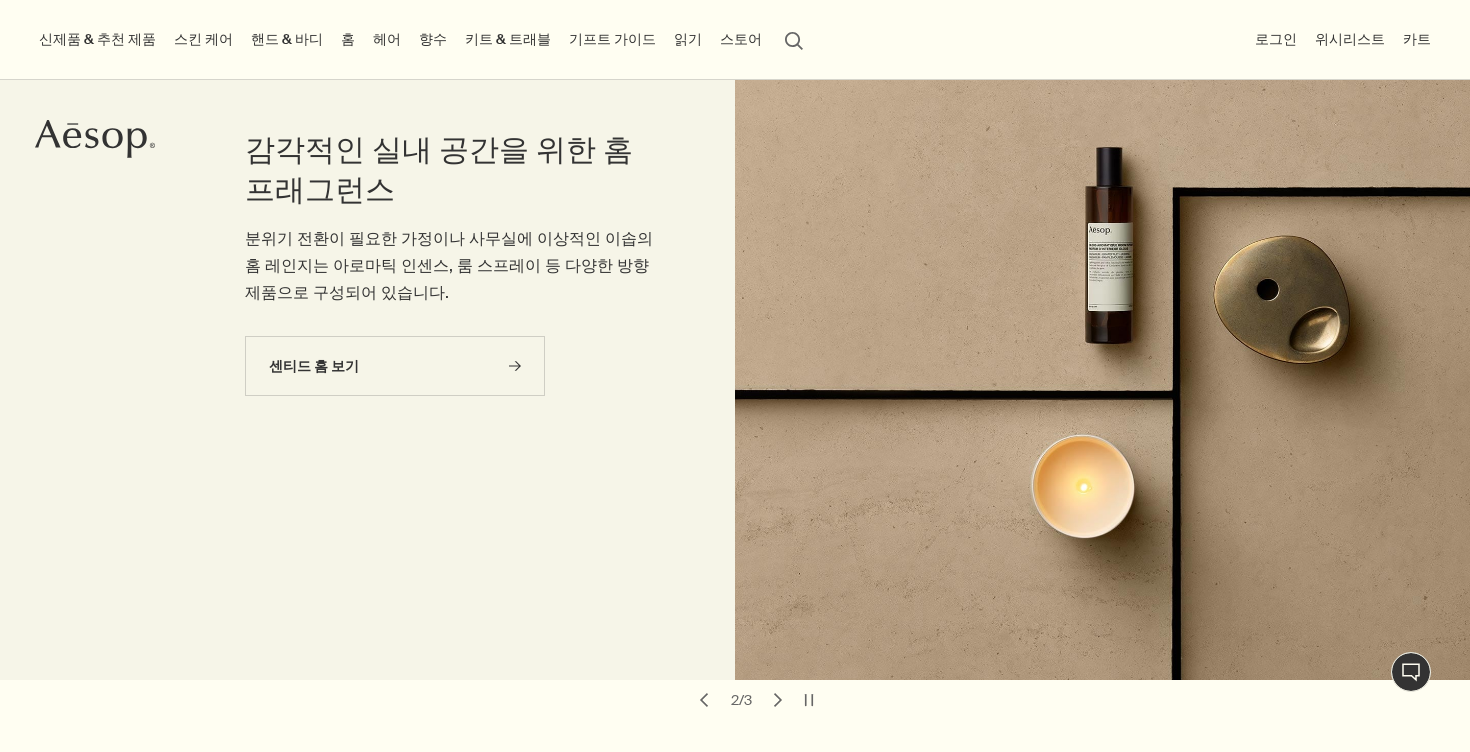 scroll, scrollTop: 0, scrollLeft: 0, axis: both 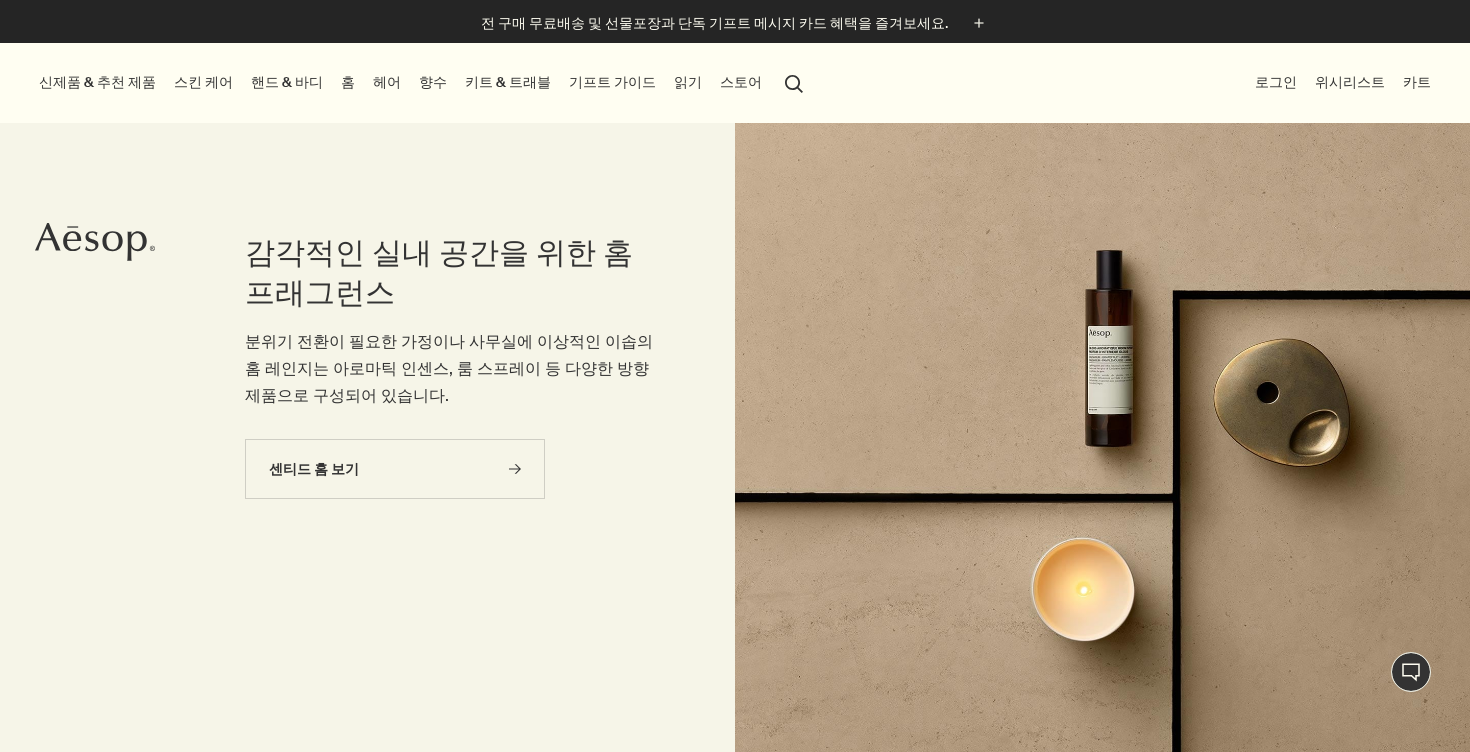 click on "신제품 & 추천 제품" at bounding box center (97, 82) 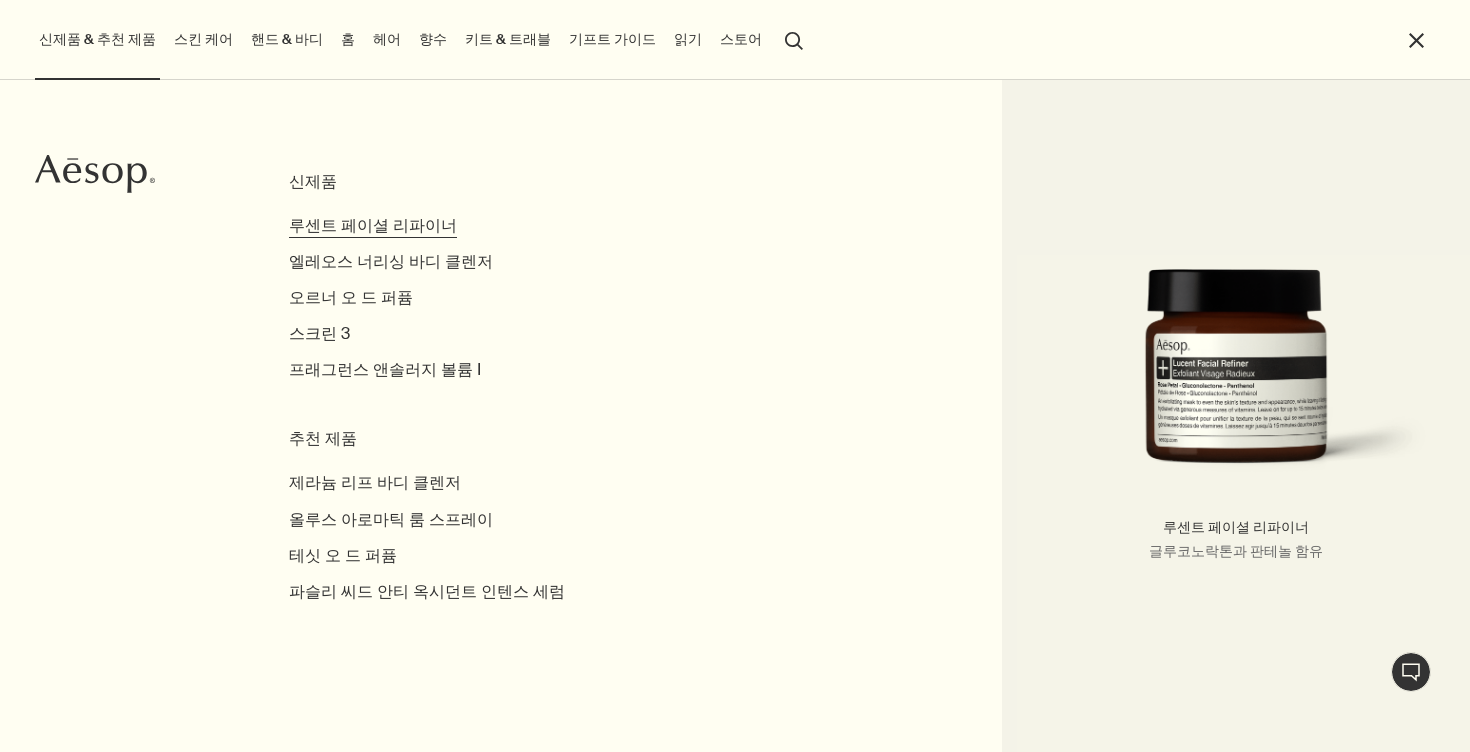 click on "루센트 페이셜 리파이너" at bounding box center (373, 225) 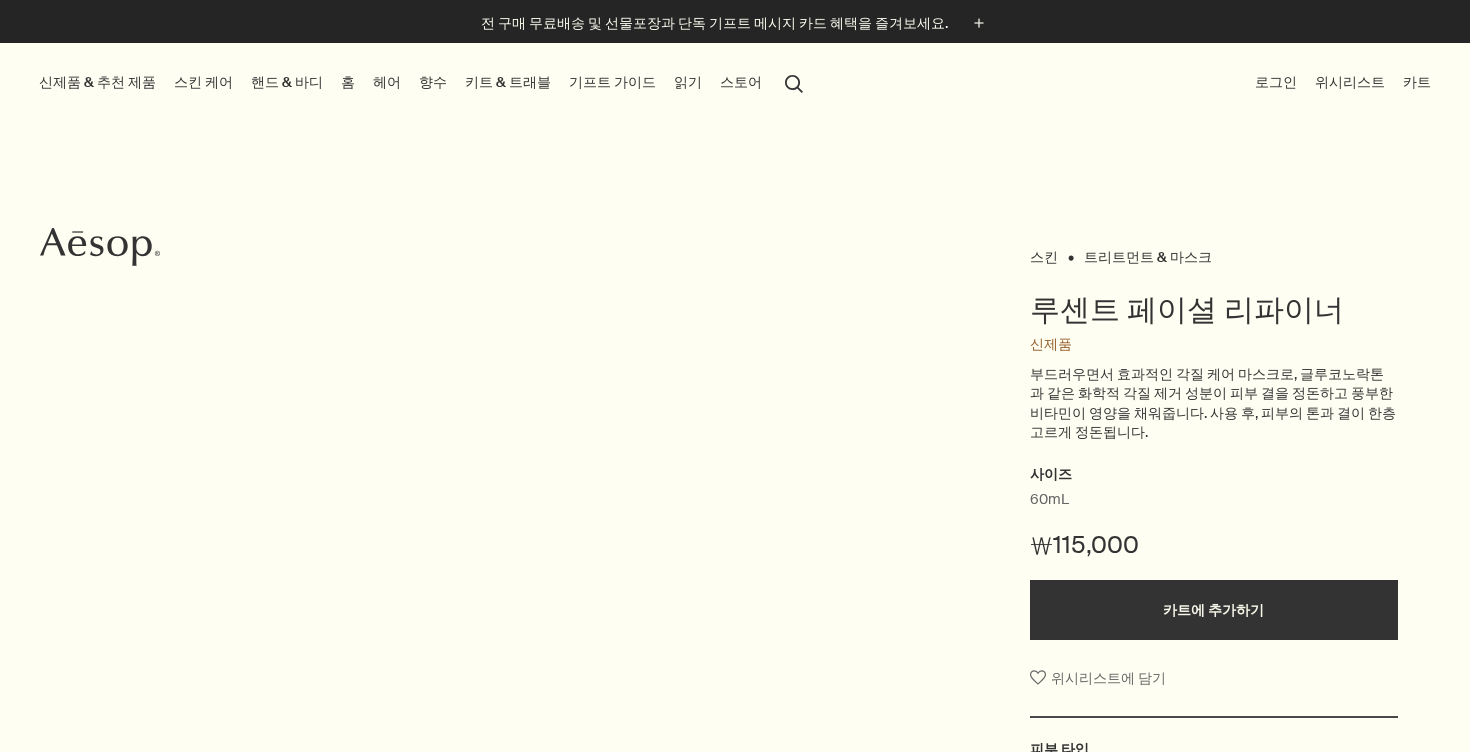 scroll, scrollTop: 300, scrollLeft: 0, axis: vertical 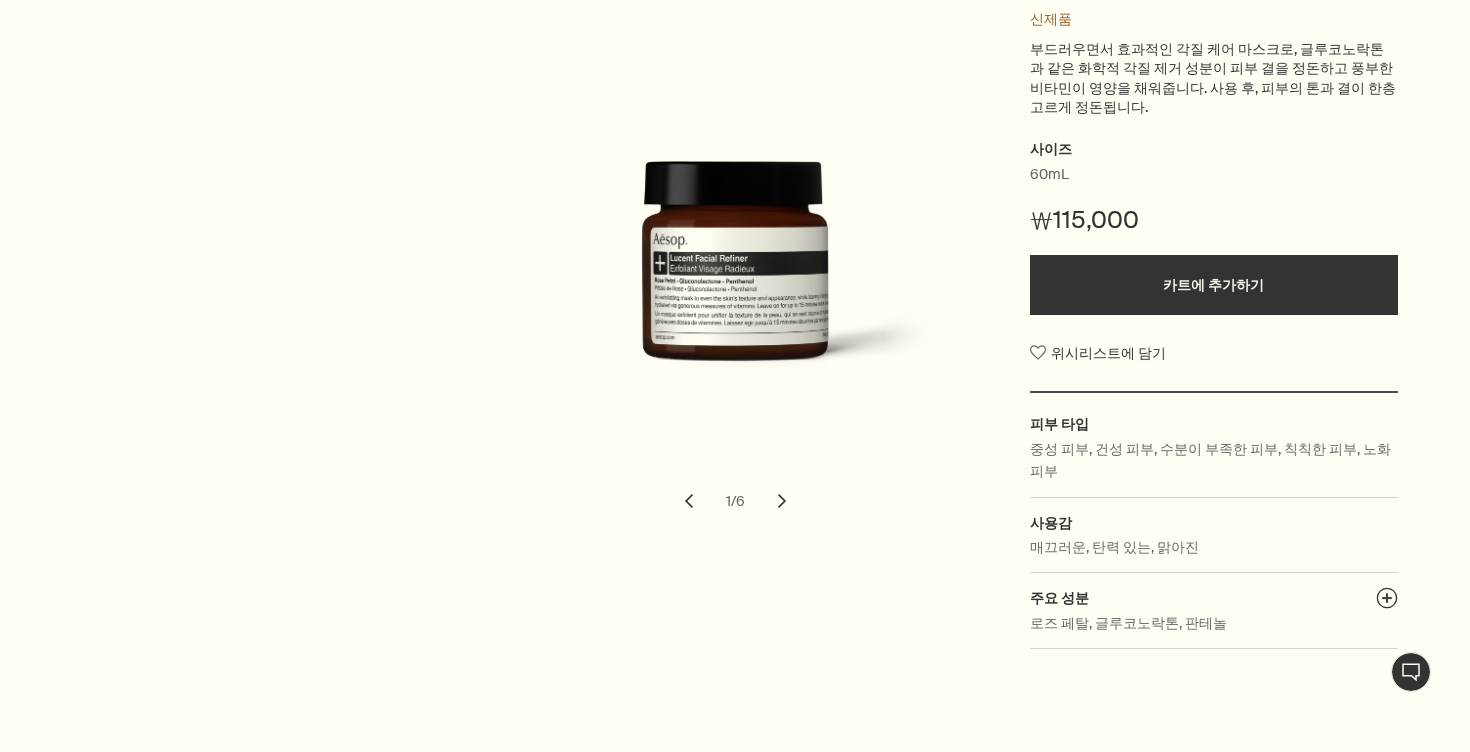 click on "chevron" at bounding box center (782, 501) 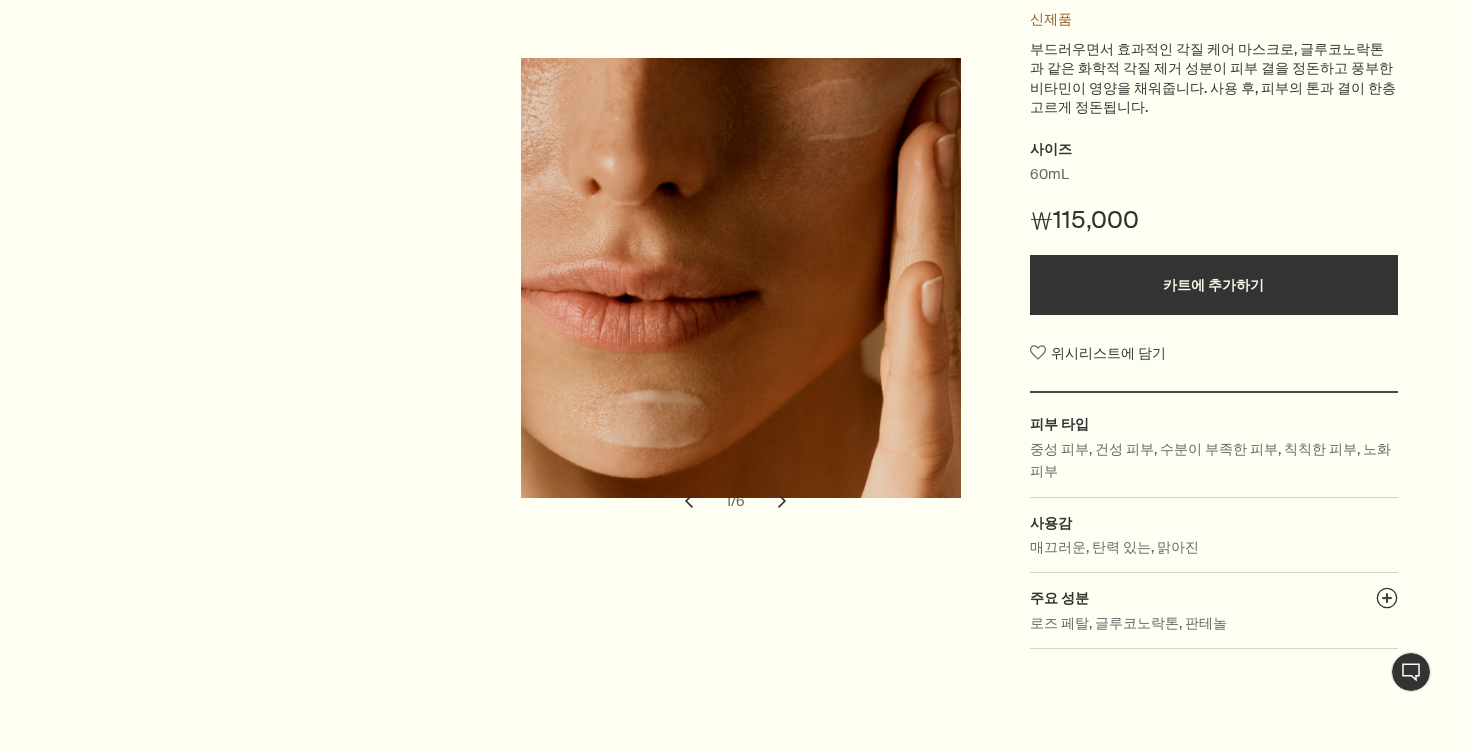 click on "chevron" at bounding box center [782, 501] 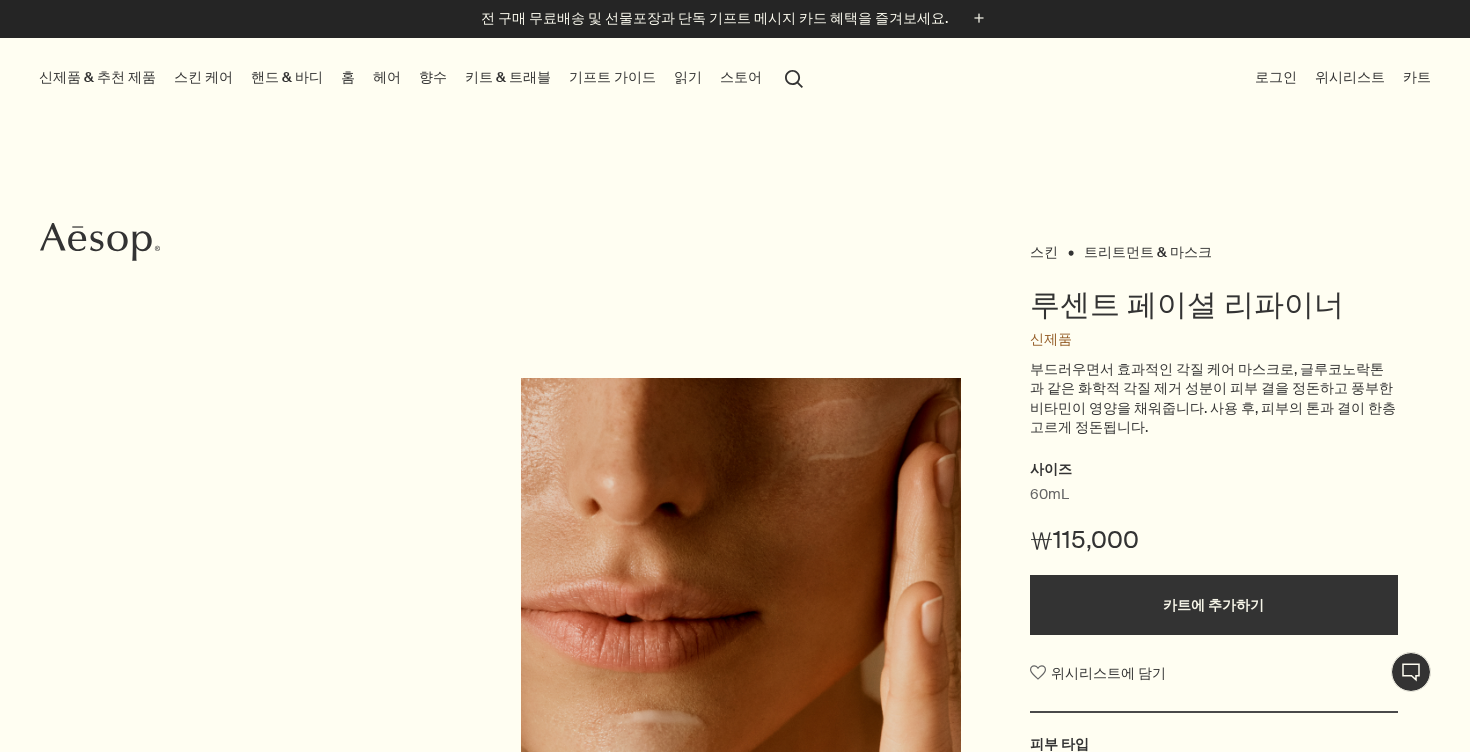 scroll, scrollTop: 4, scrollLeft: 0, axis: vertical 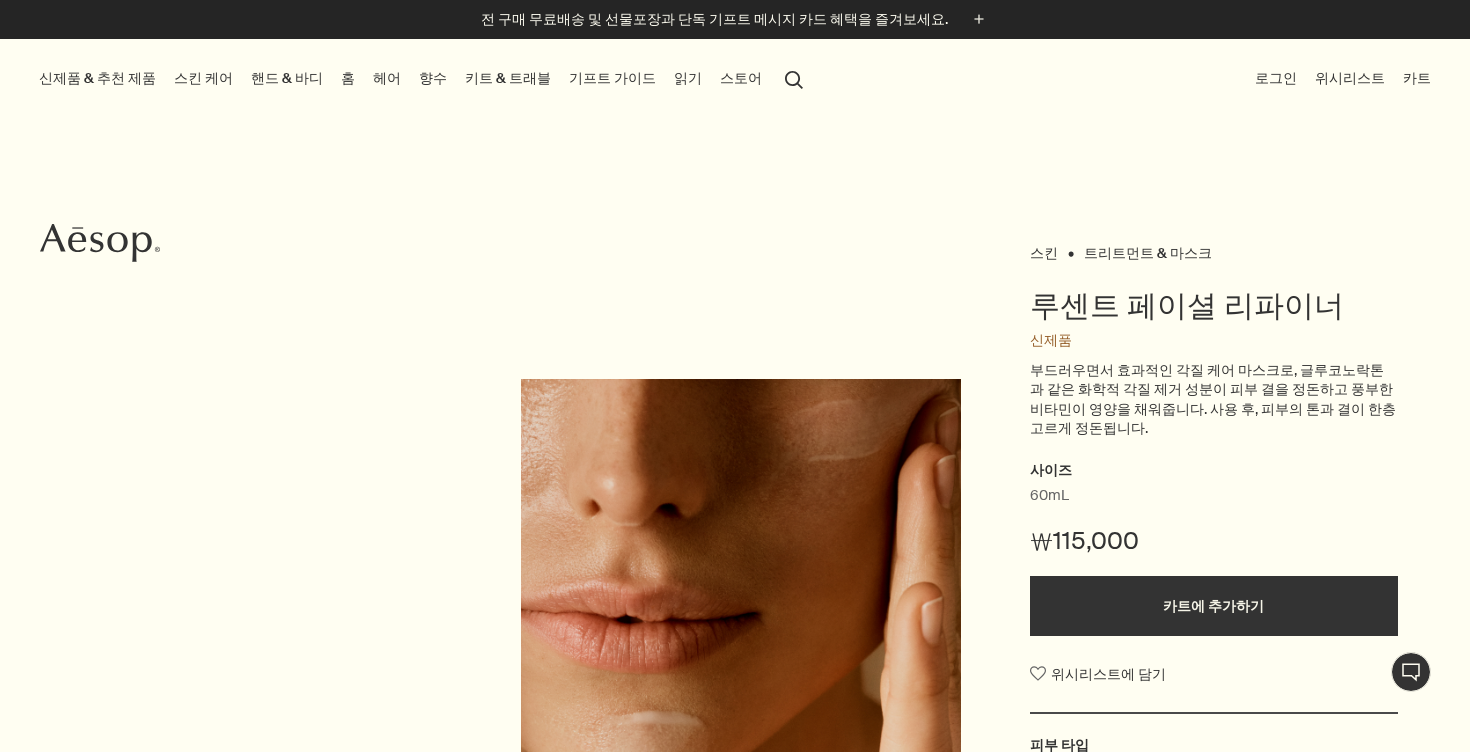 click on "스킨 케어" at bounding box center [203, 78] 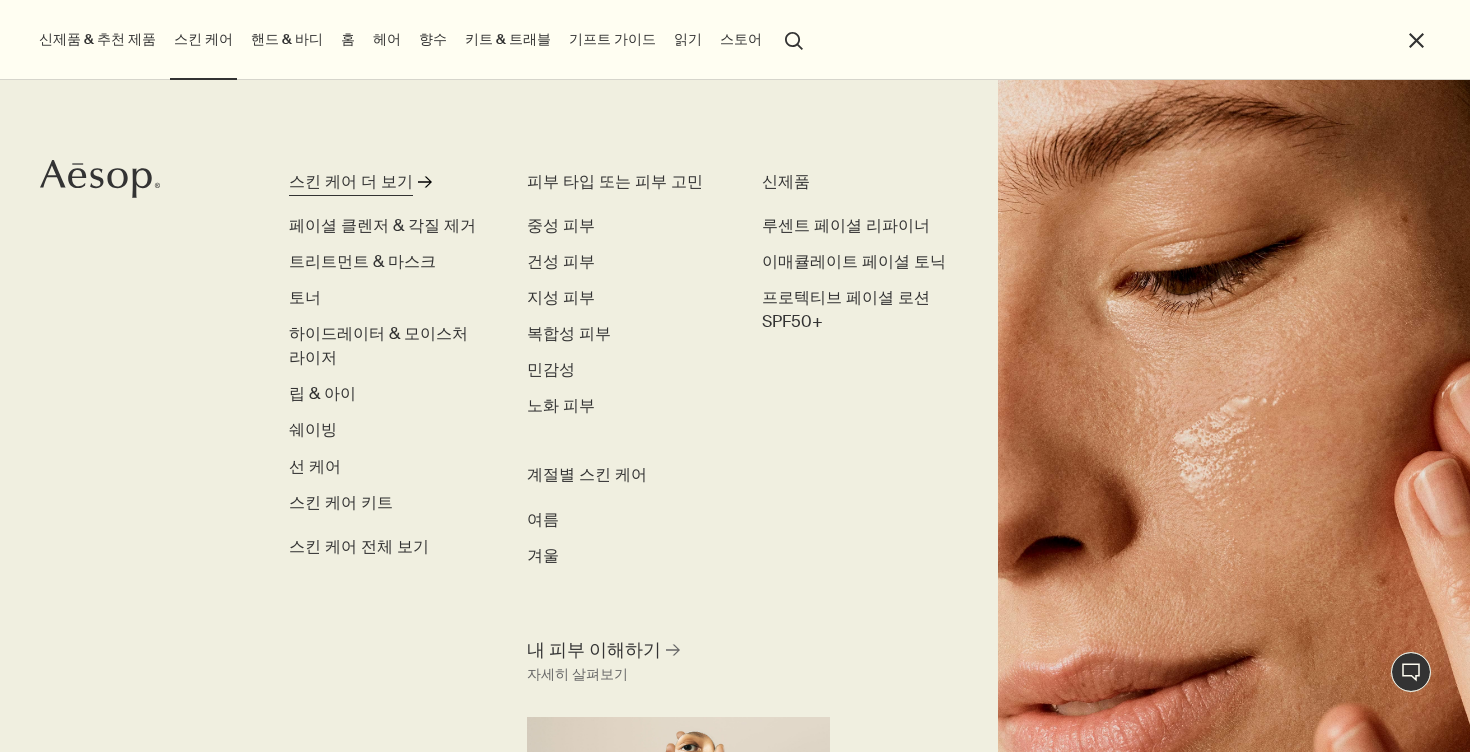 click on "스킨 케어 더 보기" at bounding box center (351, 182) 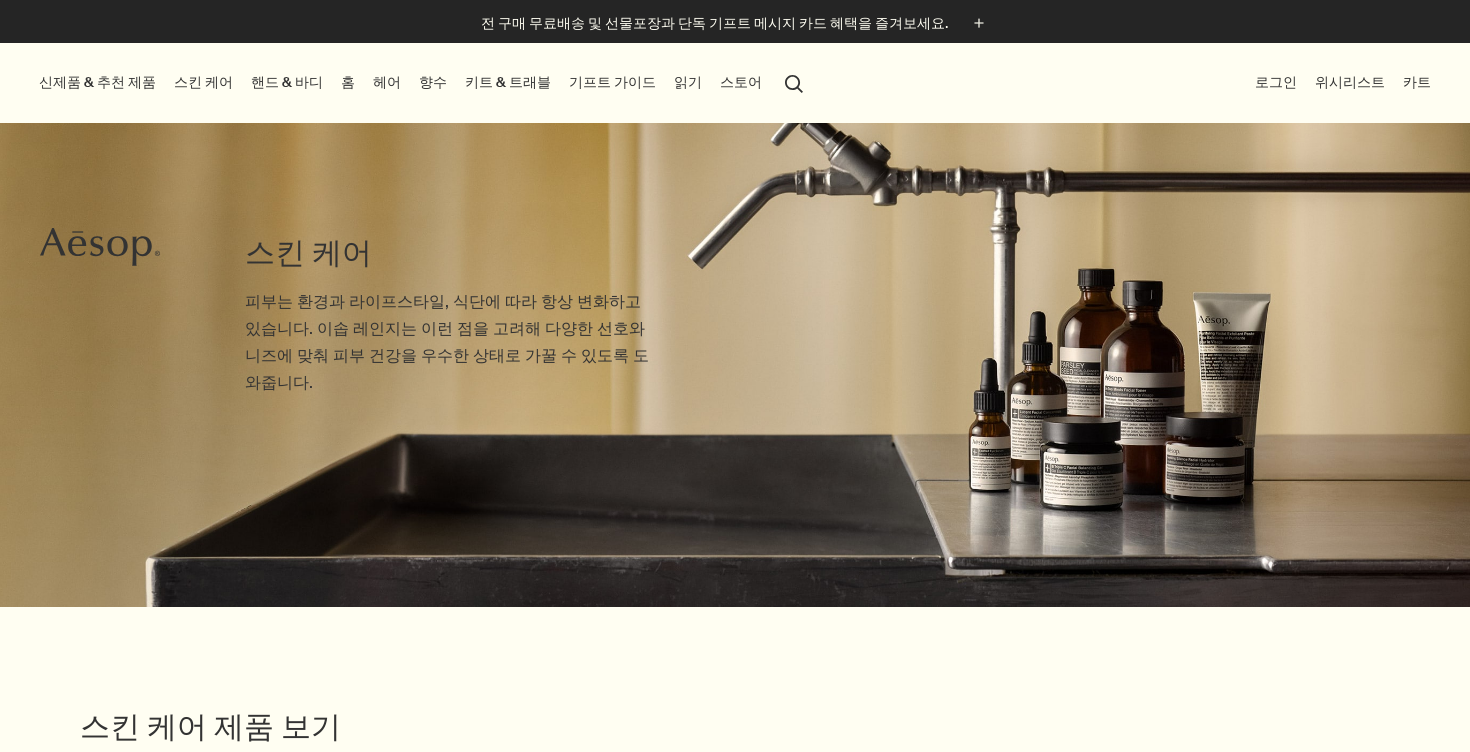 scroll, scrollTop: 0, scrollLeft: 0, axis: both 